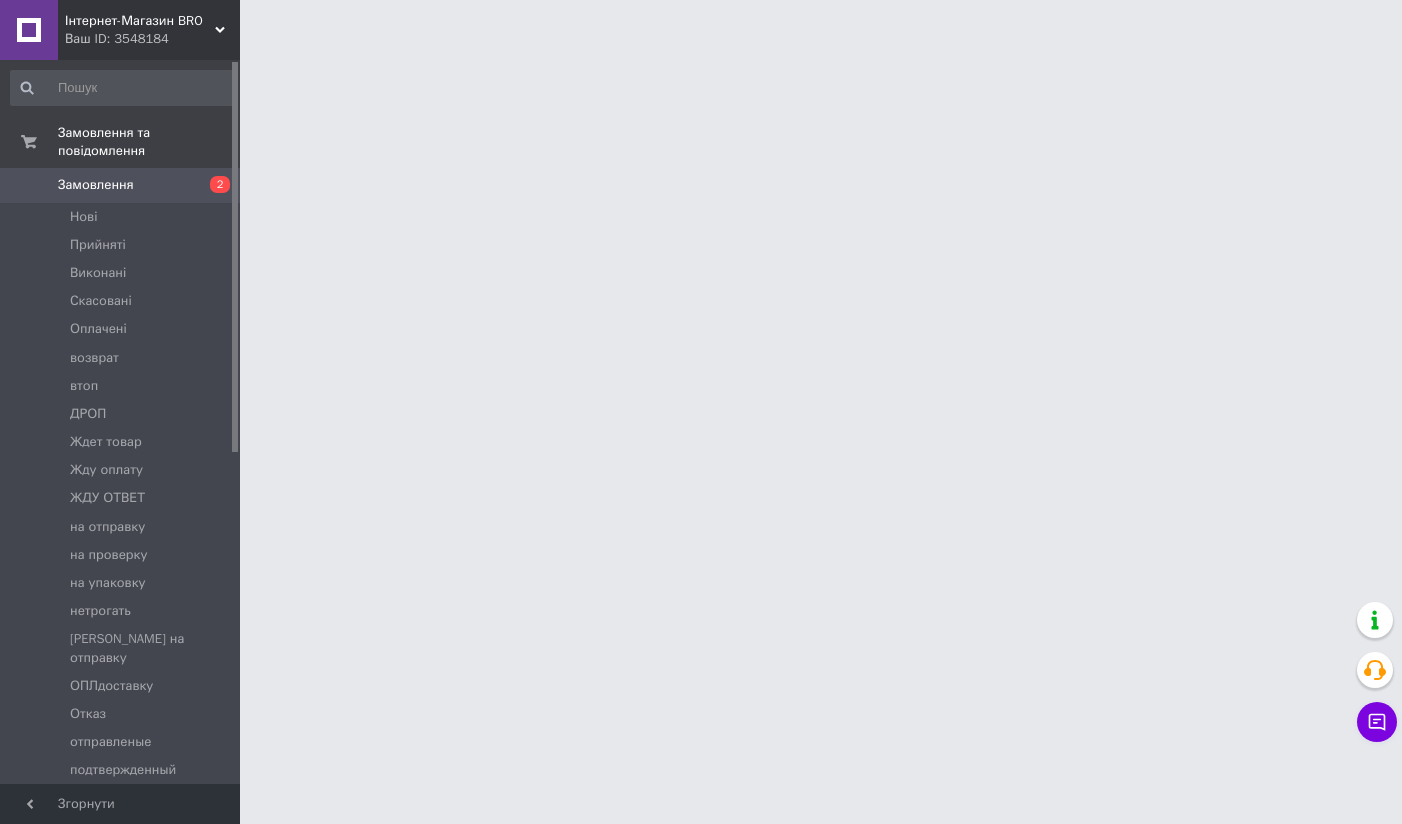 scroll, scrollTop: 0, scrollLeft: 0, axis: both 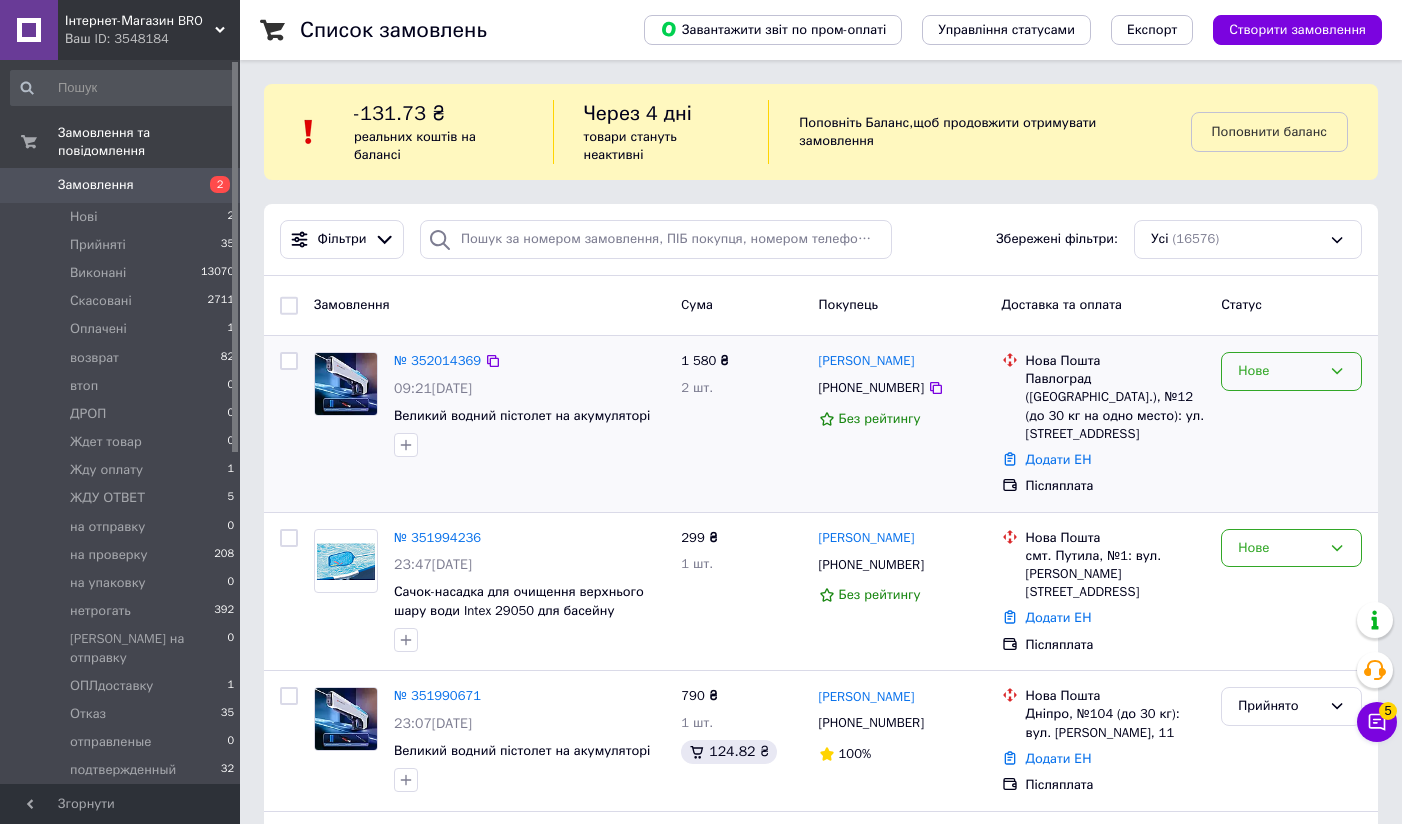 click on "Нове" at bounding box center (1279, 371) 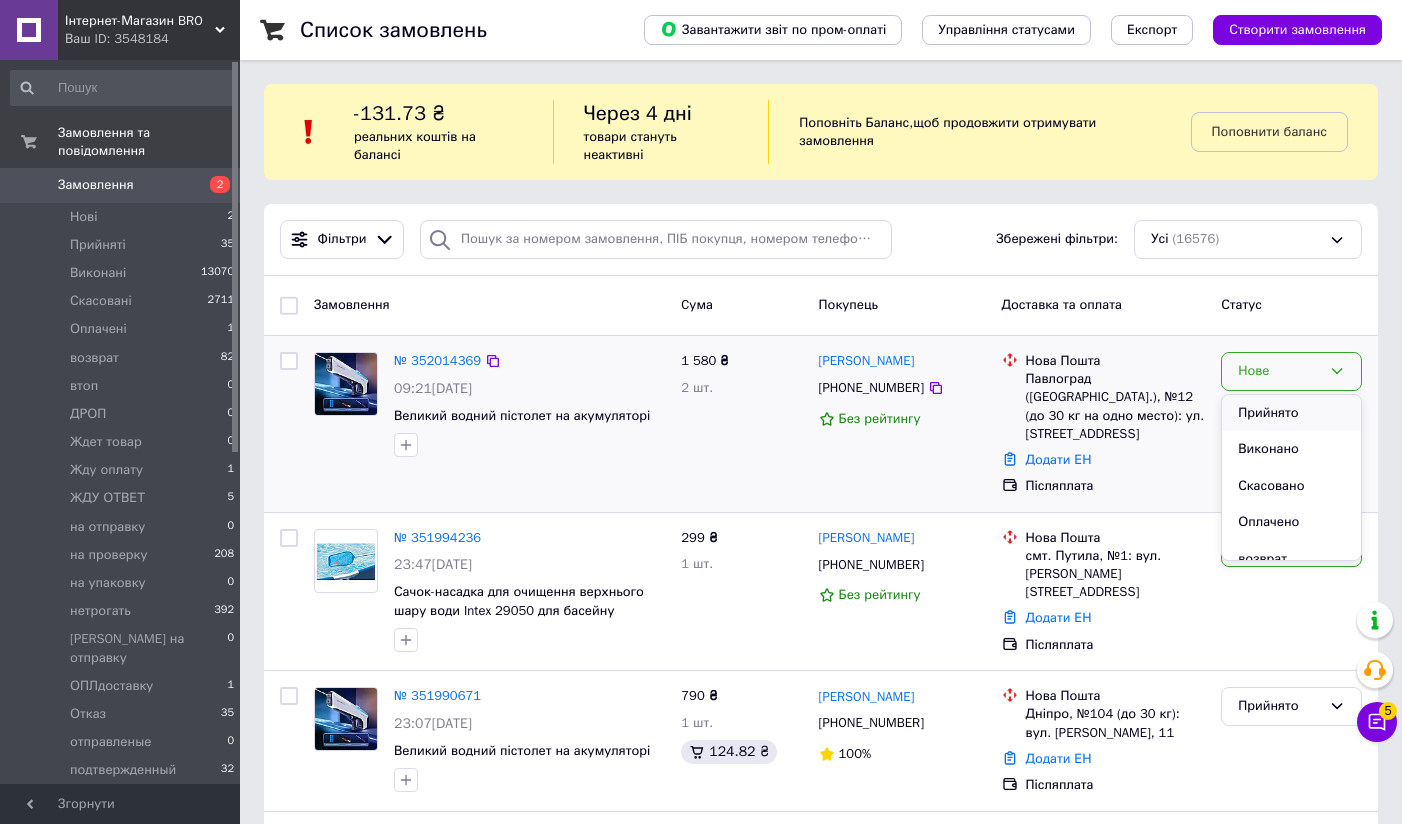 click on "Прийнято" at bounding box center (1291, 413) 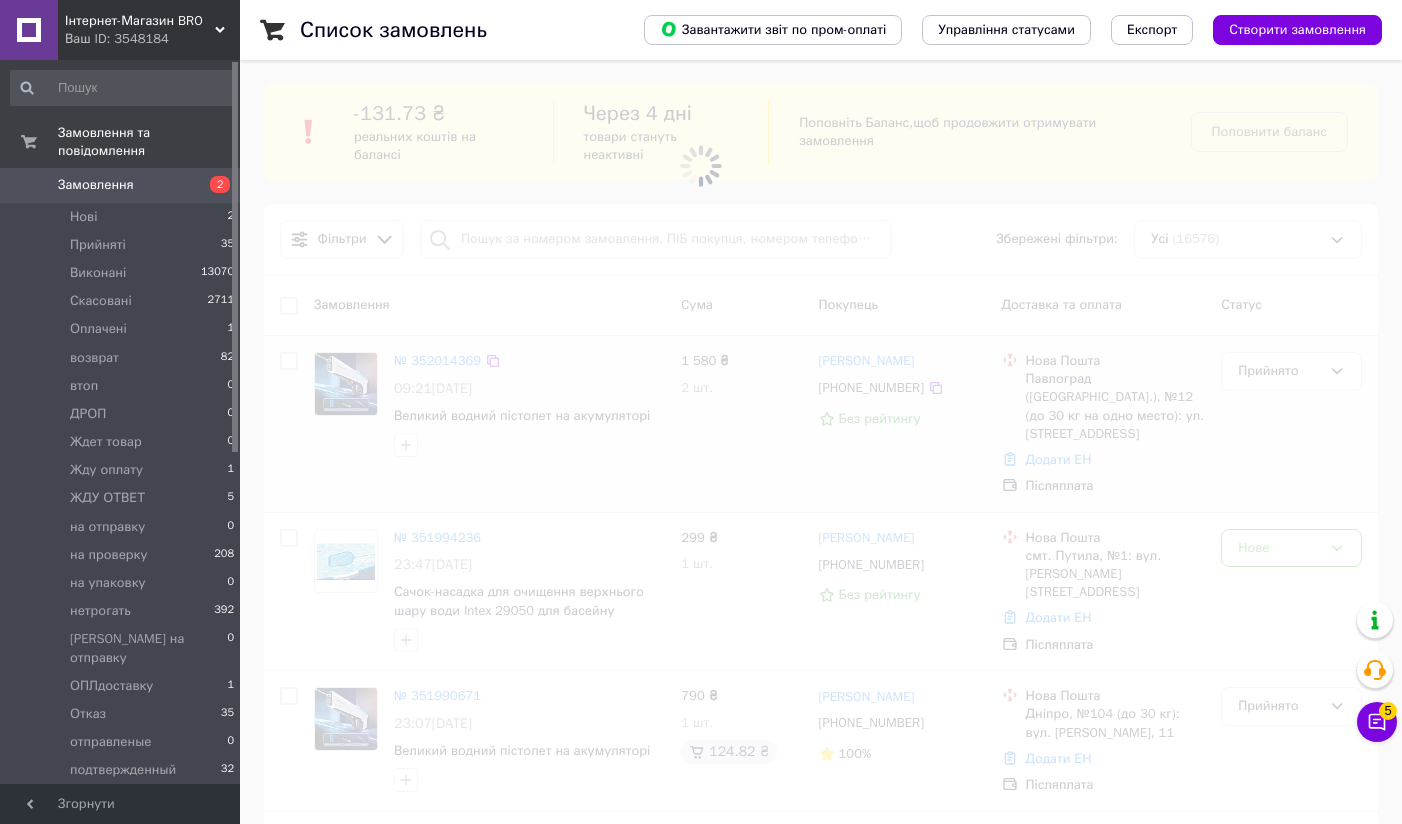 click at bounding box center (701, 412) 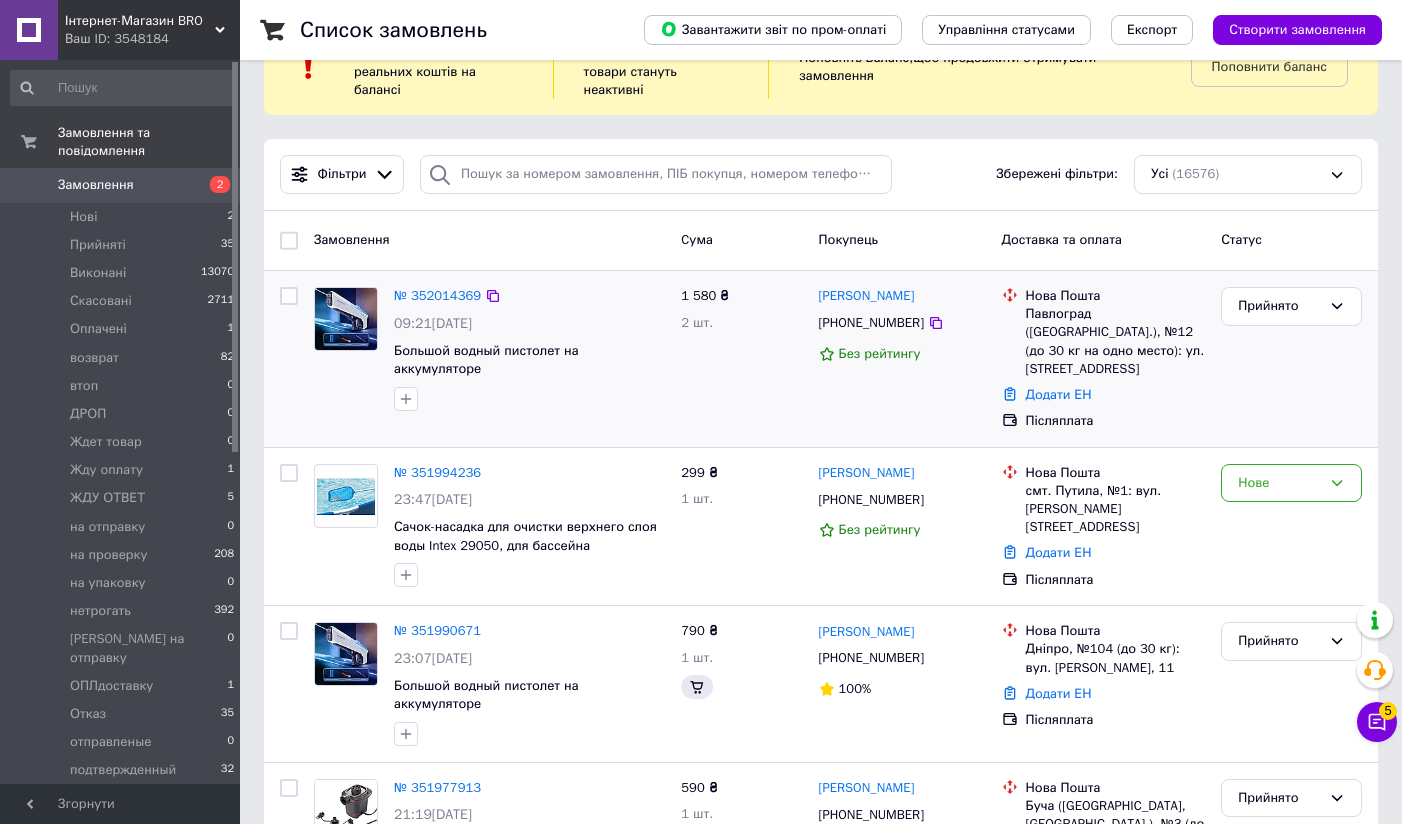 scroll, scrollTop: 66, scrollLeft: 0, axis: vertical 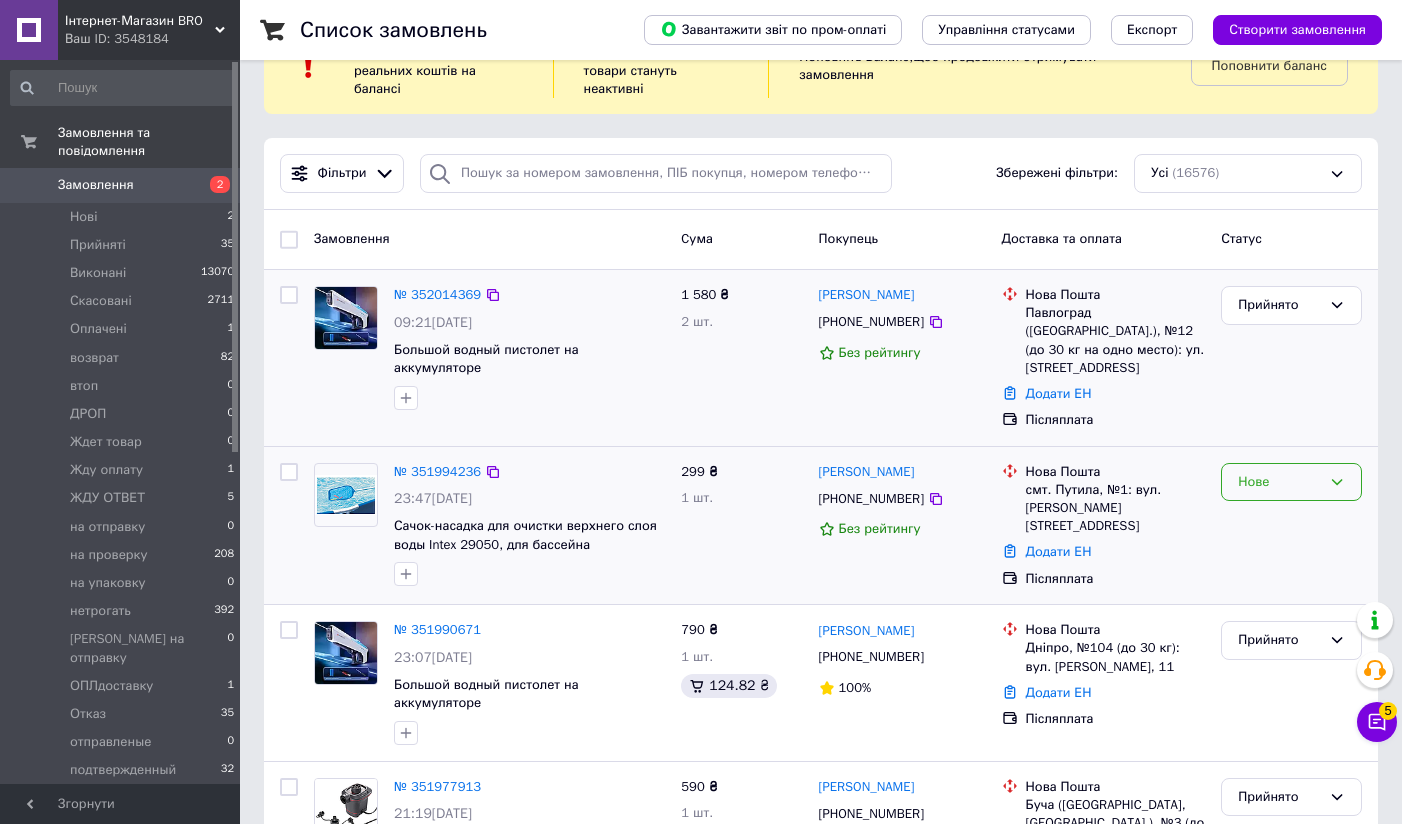 click on "Нове" at bounding box center (1291, 482) 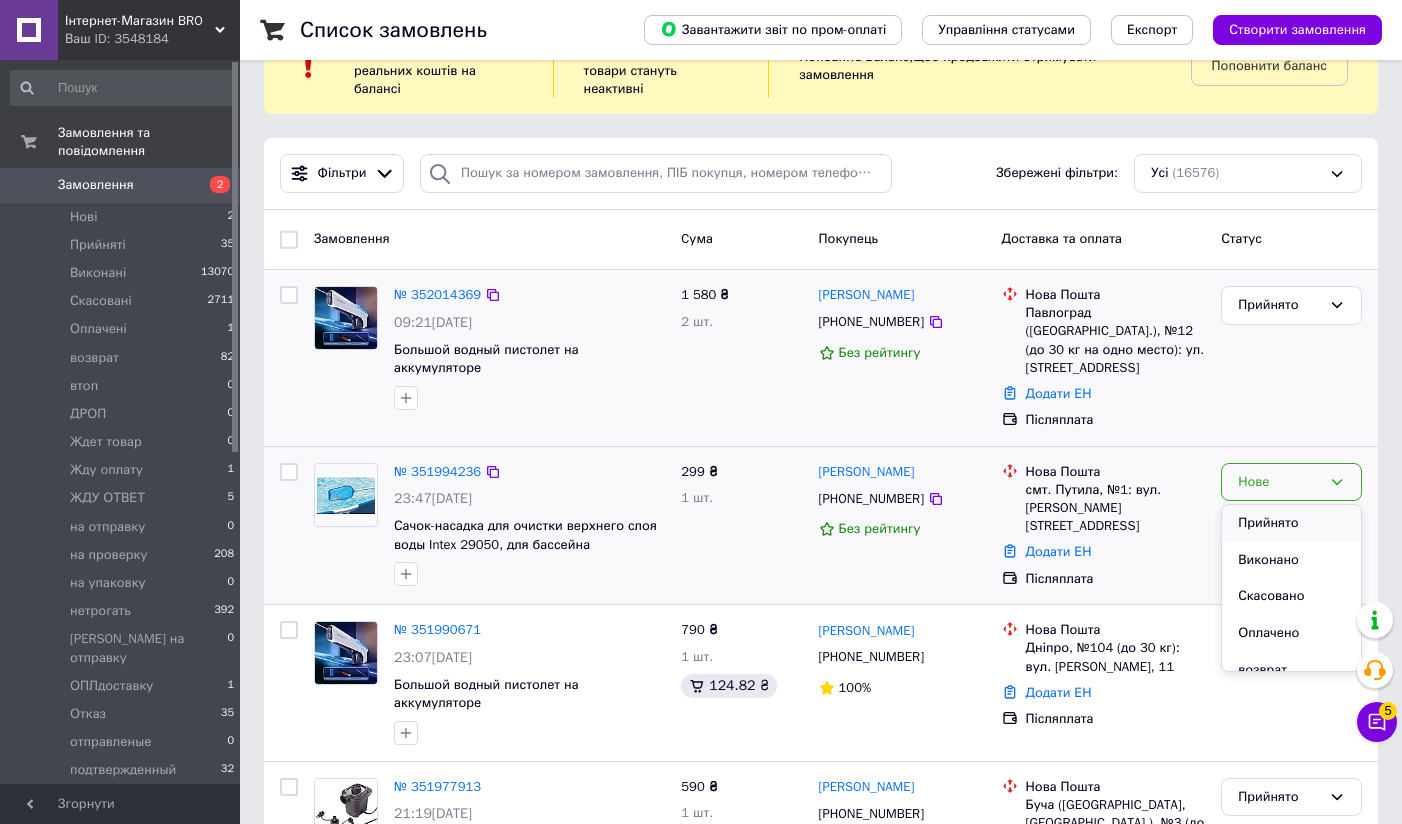 click on "Прийнято" at bounding box center [1291, 523] 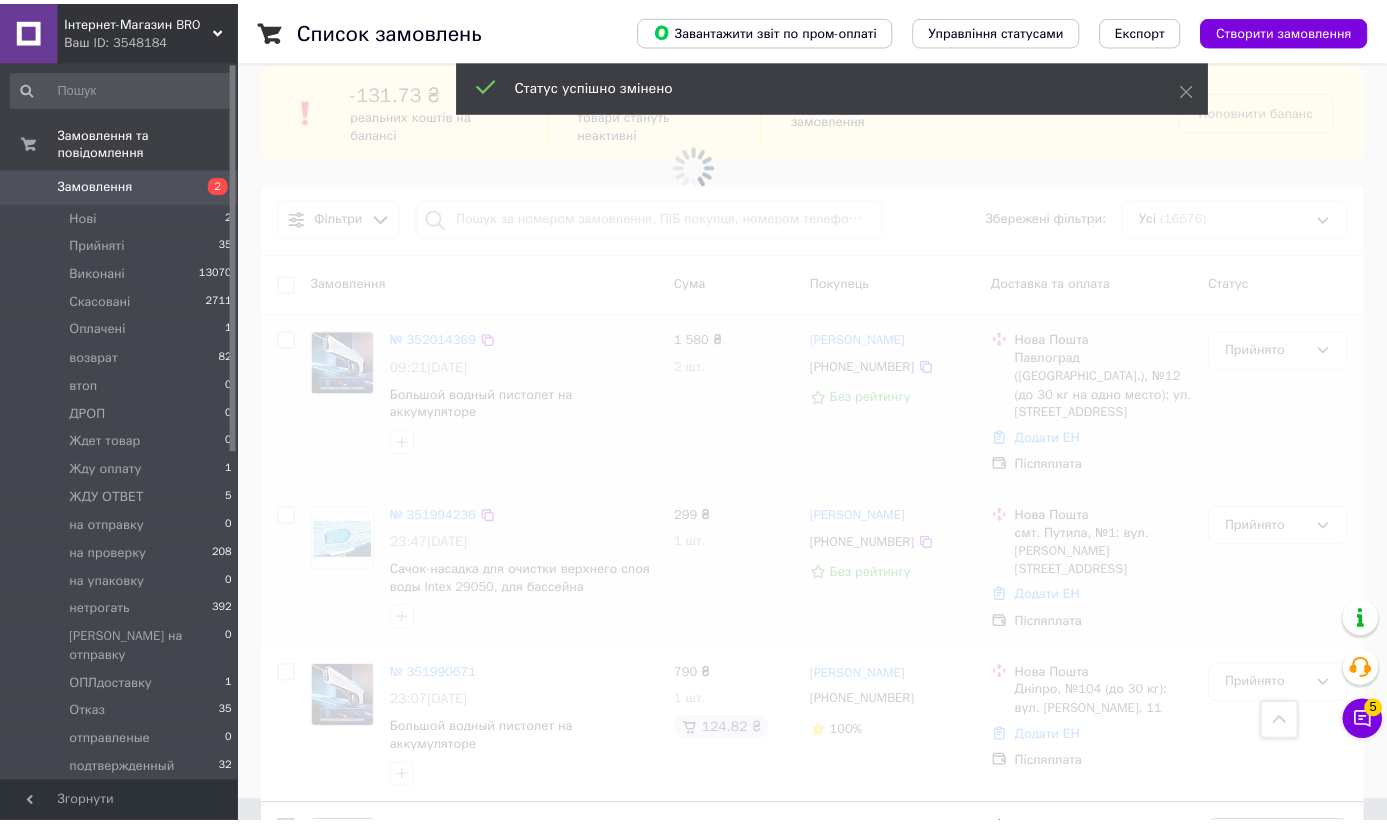 scroll, scrollTop: 0, scrollLeft: 0, axis: both 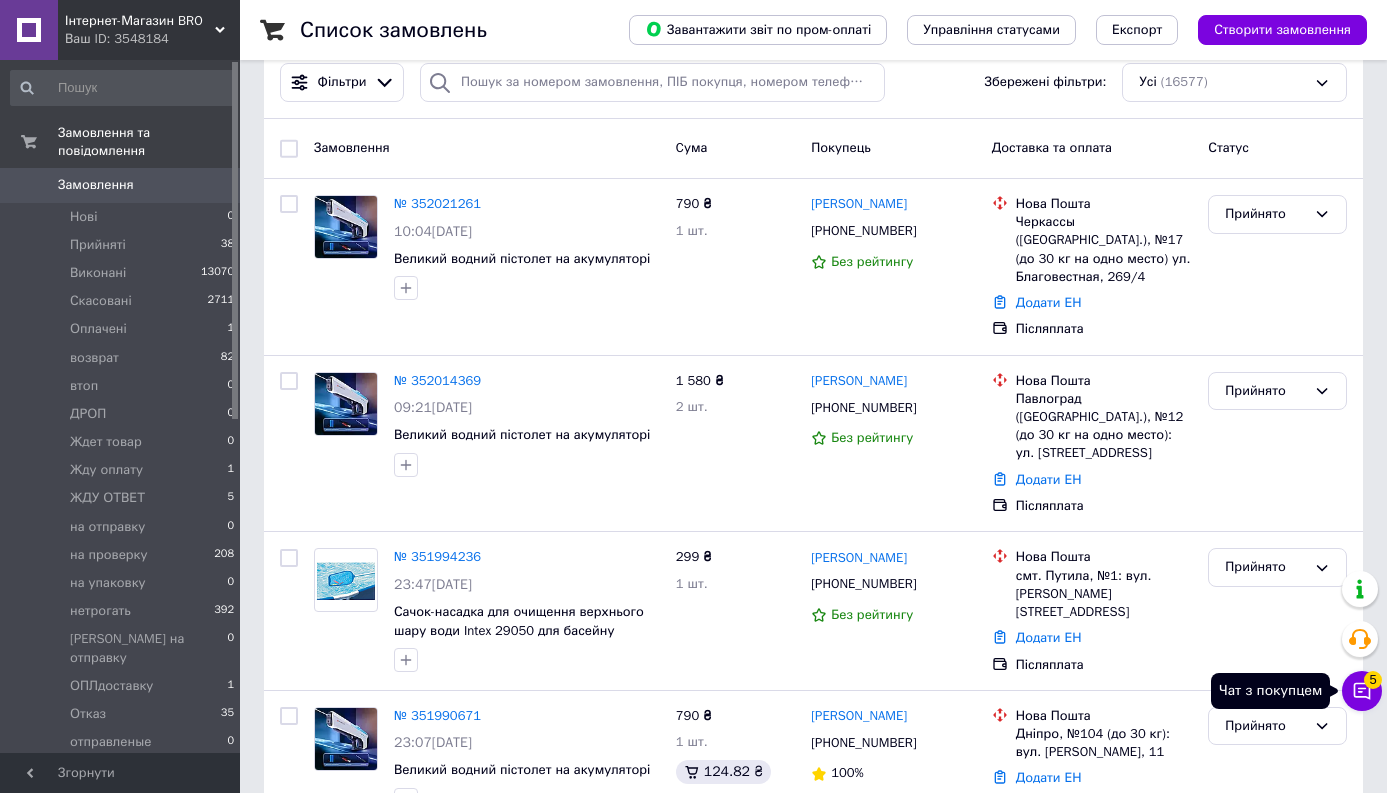 click on "Чат з покупцем 5" at bounding box center [1362, 691] 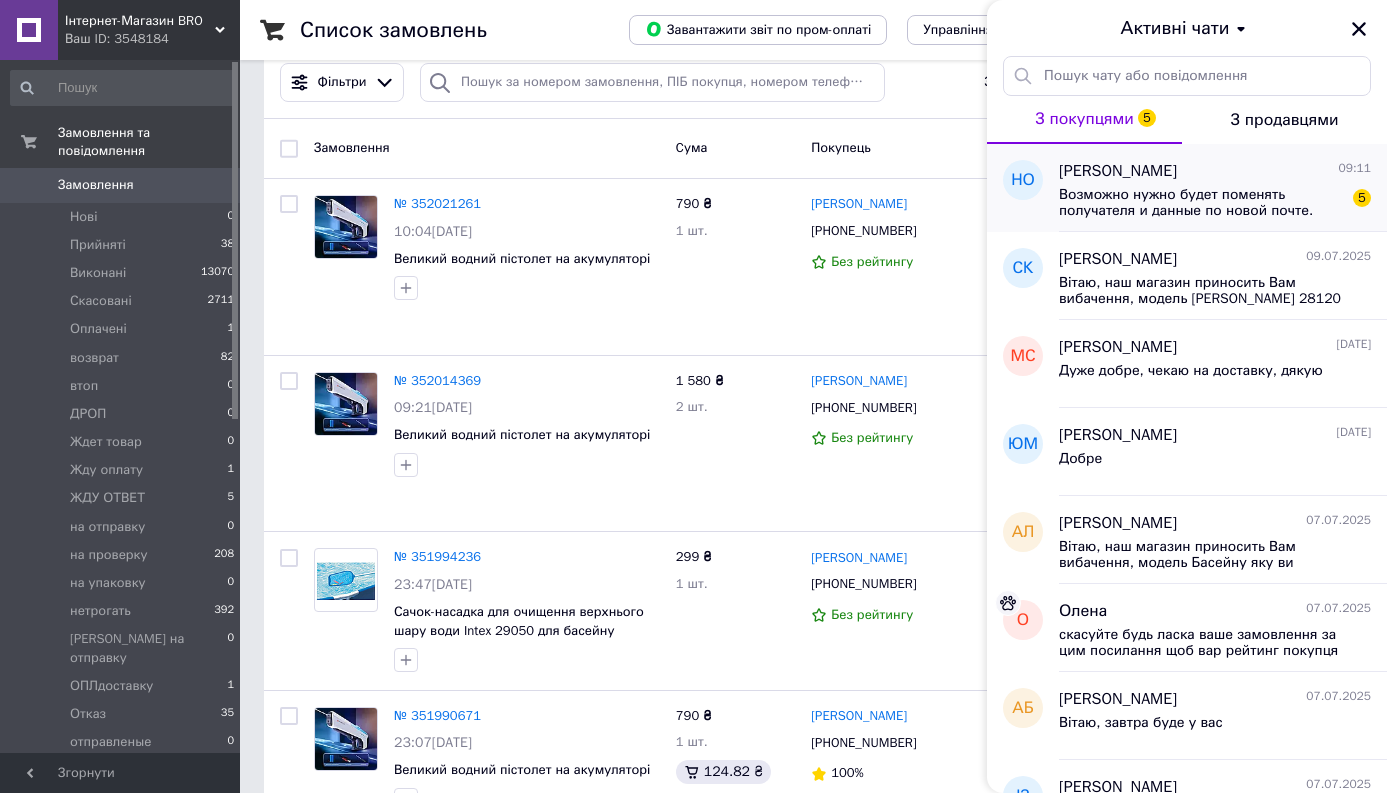 click on "Возможно нужно будет поменять получателя и данные по новой почте." at bounding box center [1201, 203] 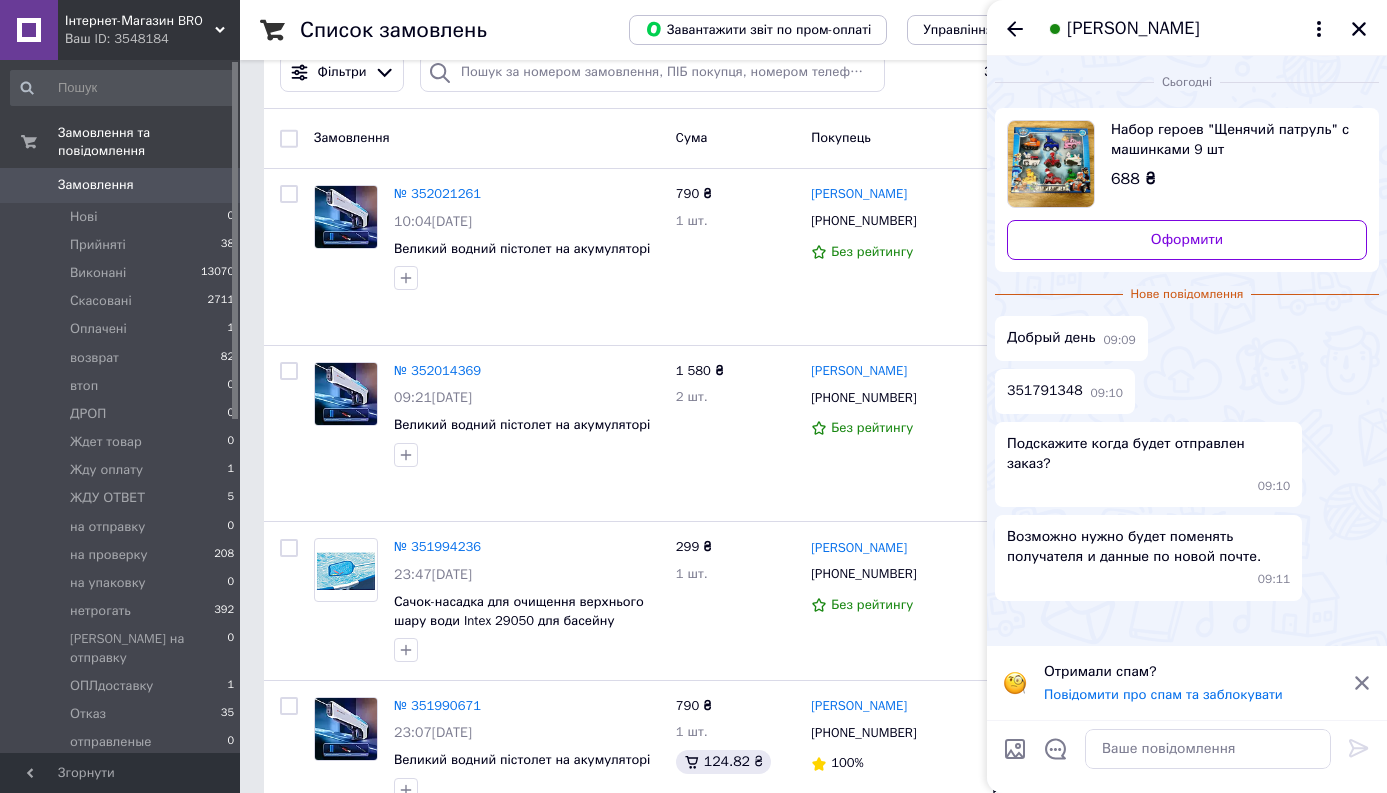 scroll, scrollTop: 179, scrollLeft: 0, axis: vertical 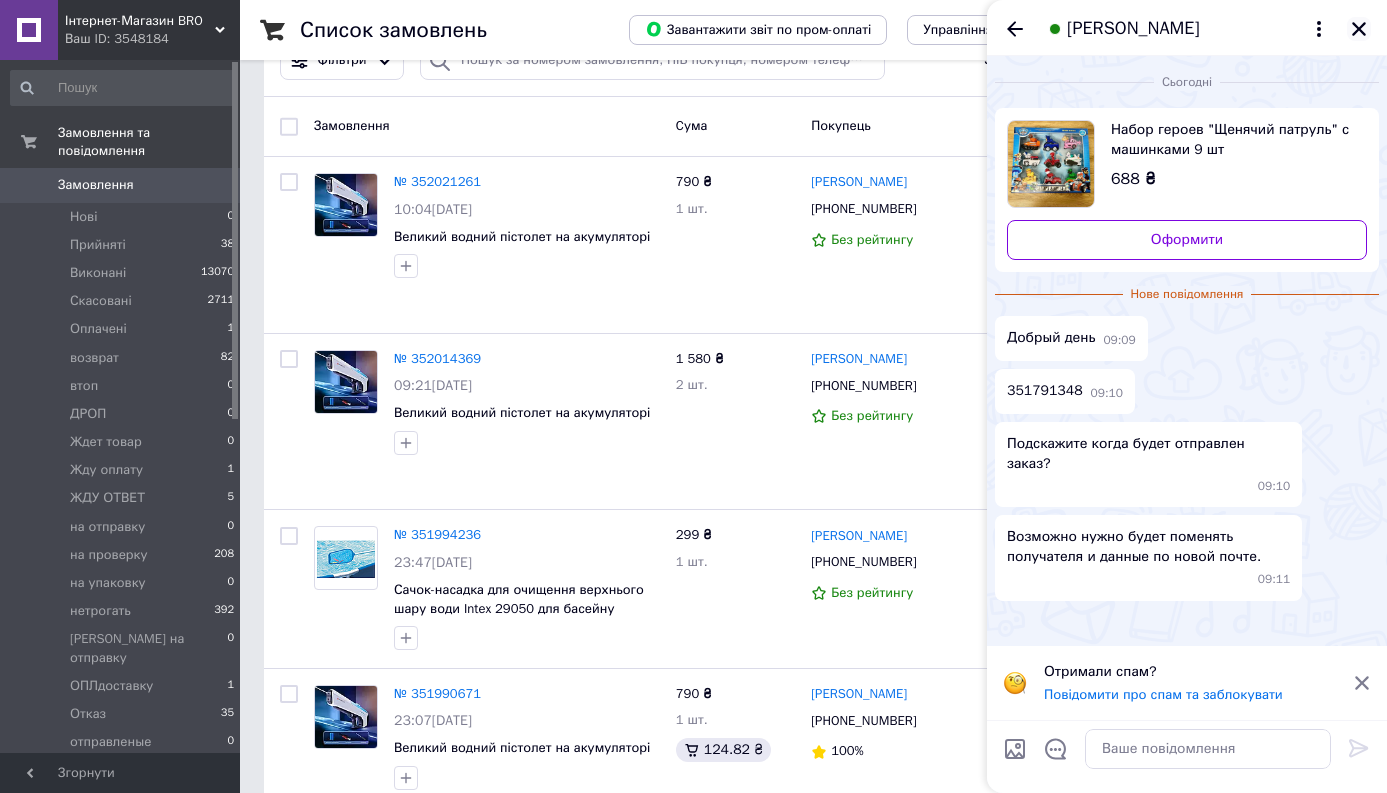 click 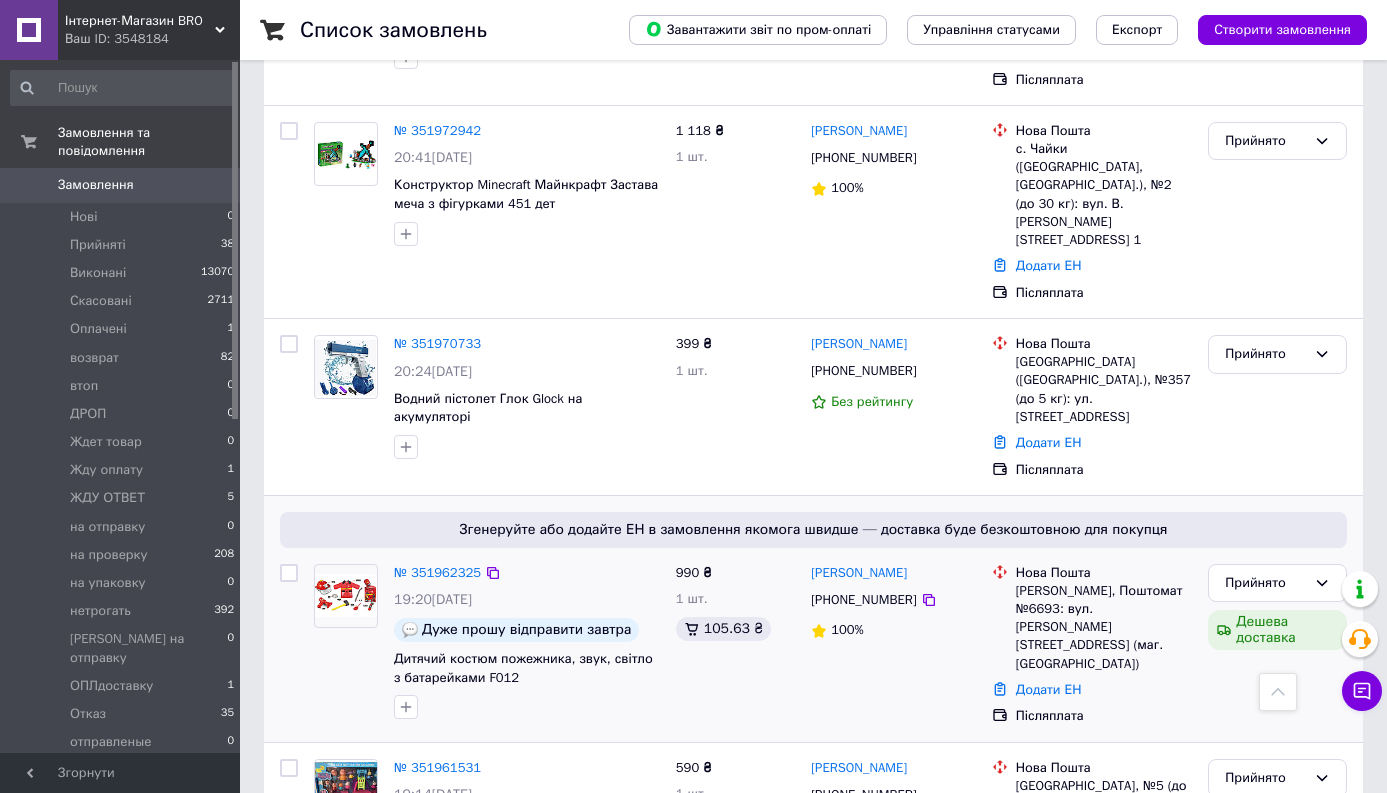 scroll, scrollTop: 1059, scrollLeft: 0, axis: vertical 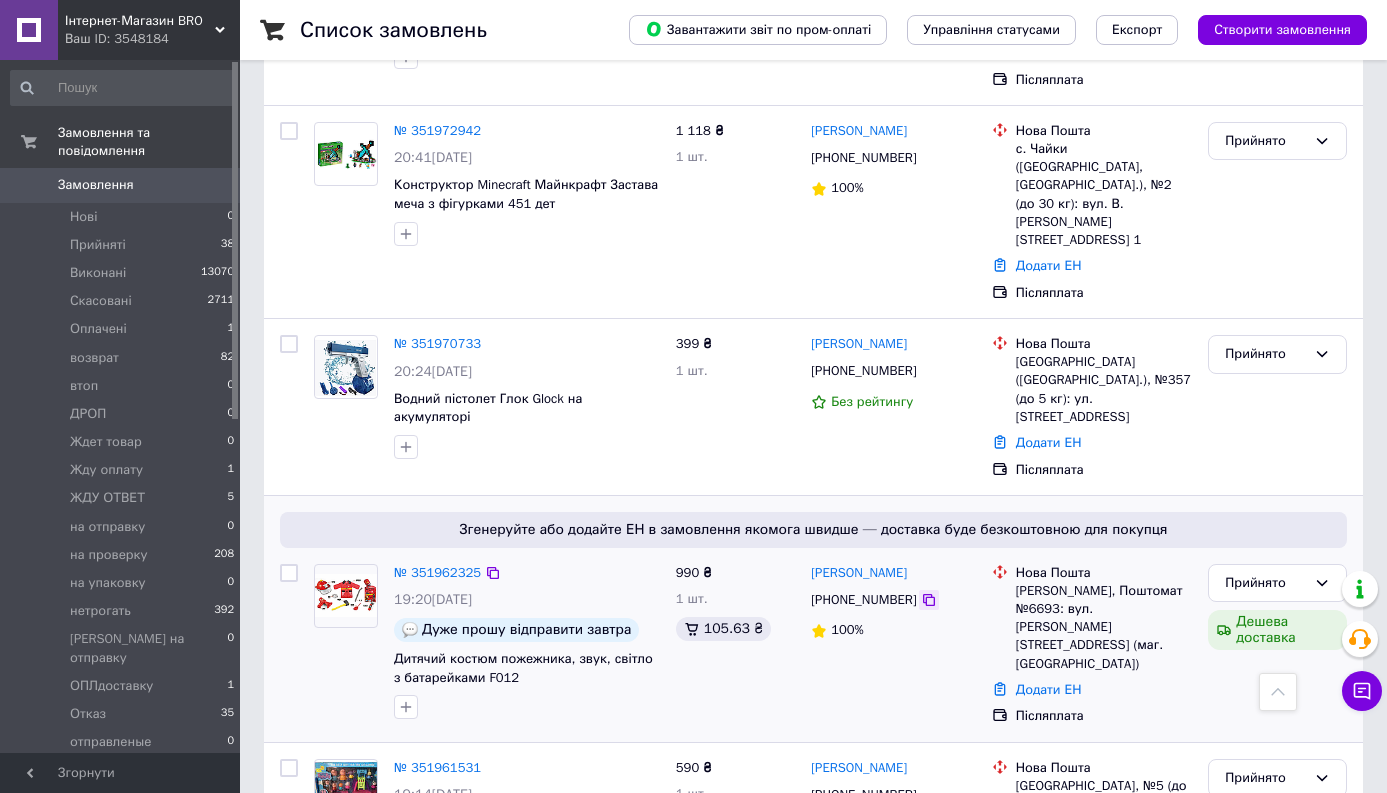 click 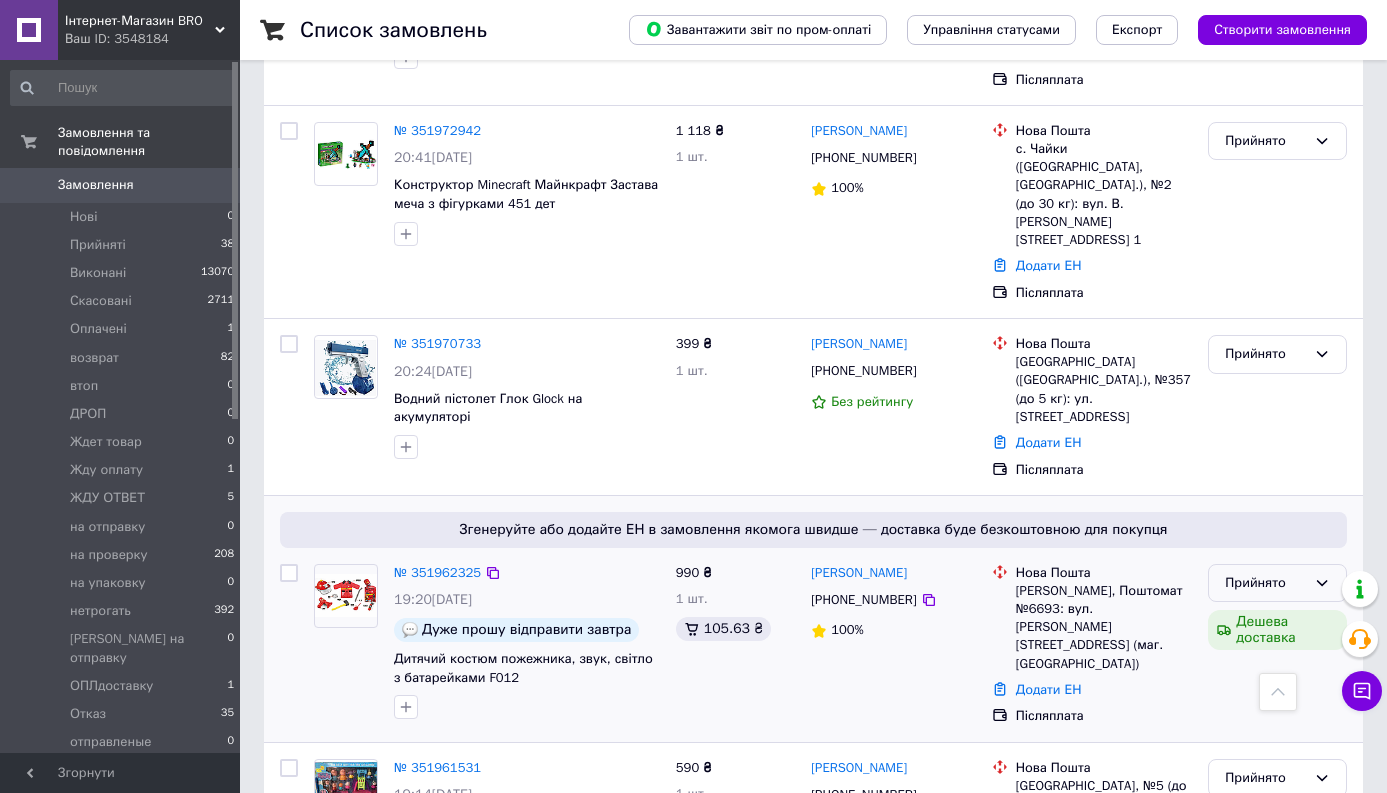 click on "Прийнято" at bounding box center (1265, 583) 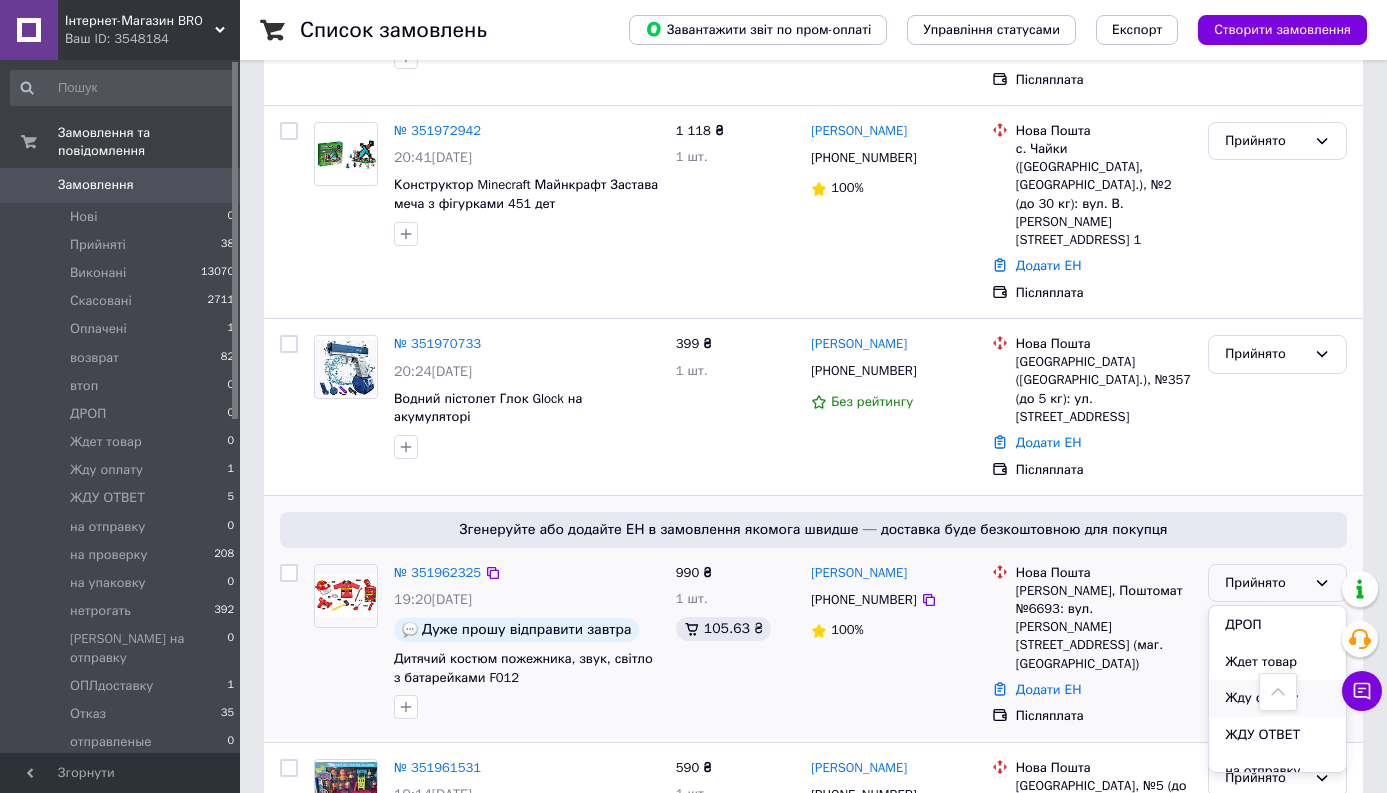 scroll, scrollTop: 206, scrollLeft: 0, axis: vertical 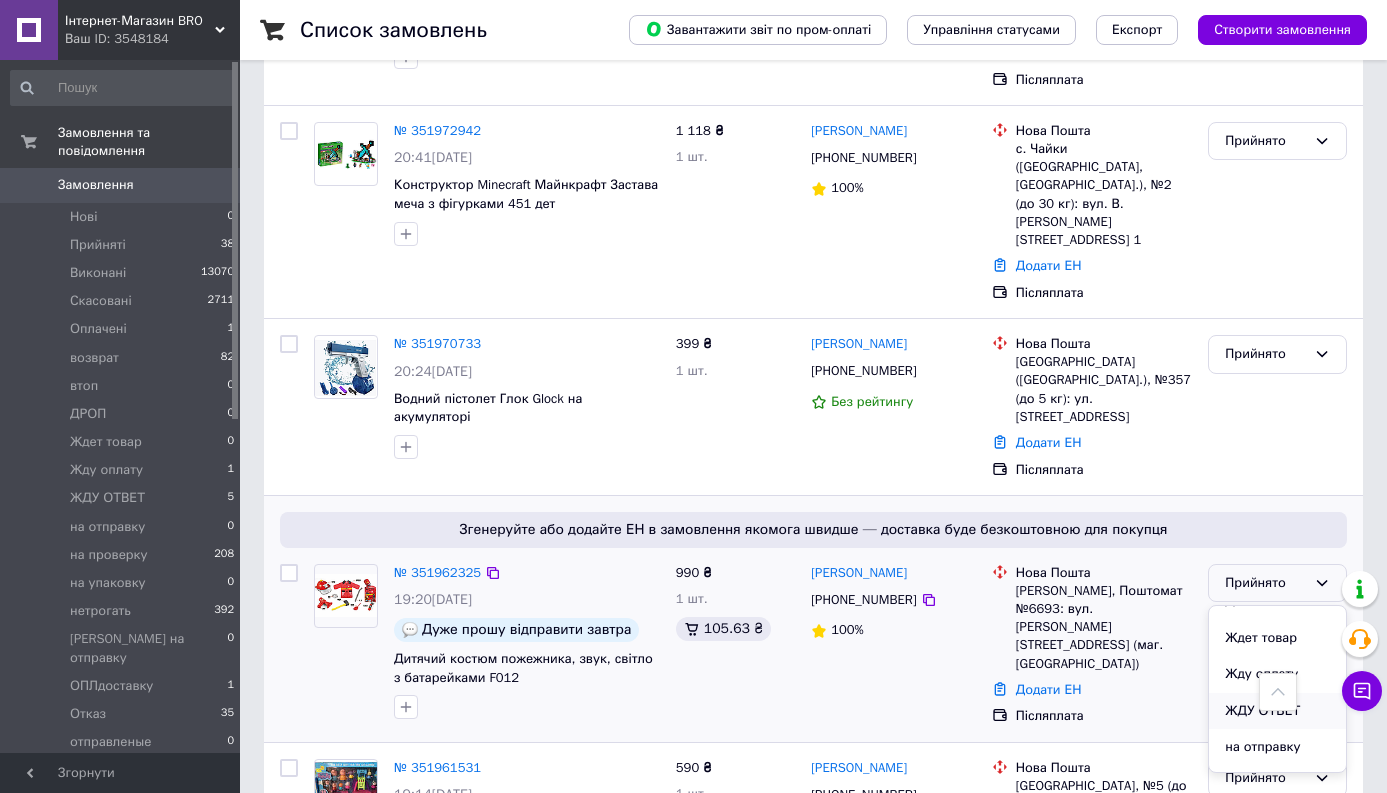 click on "ЖДУ ОТВЕТ" at bounding box center [1277, 711] 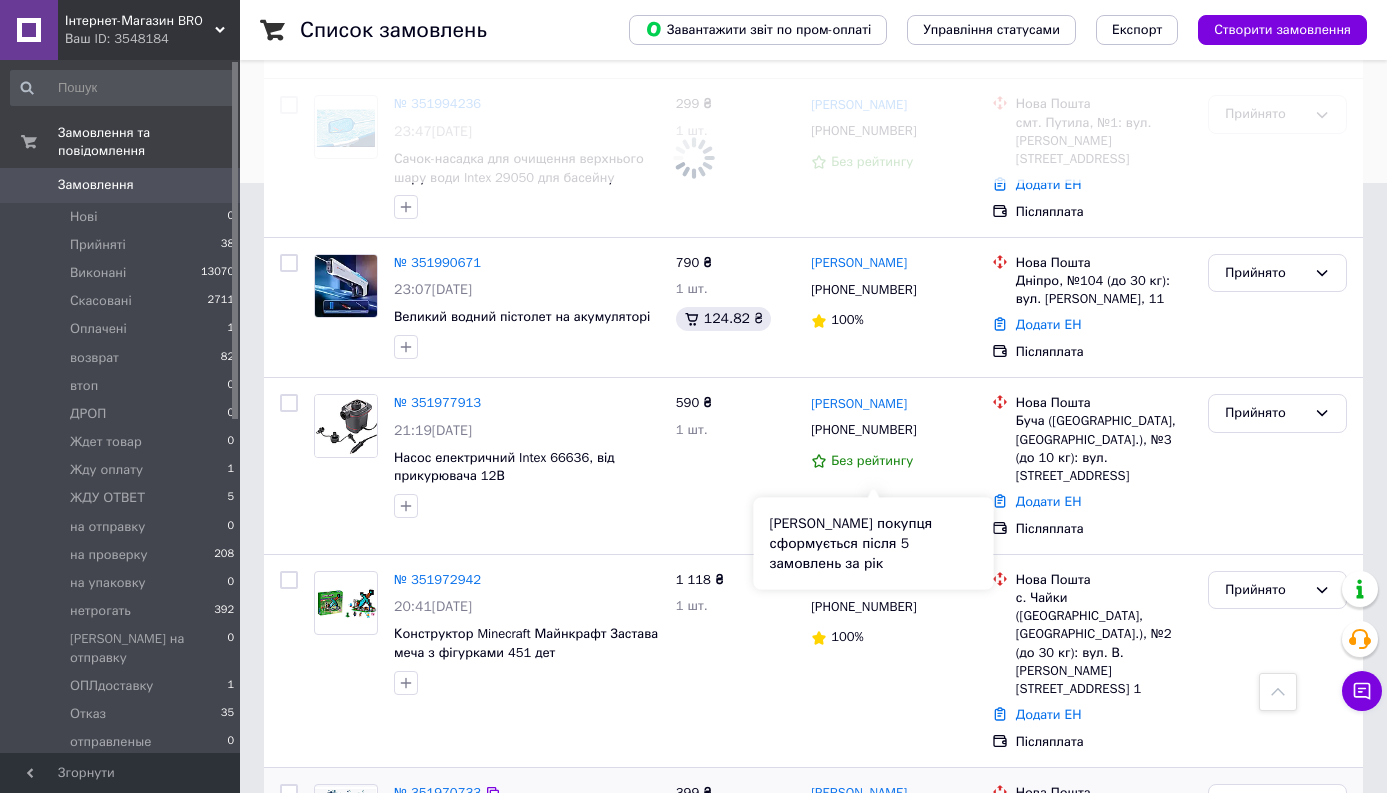 scroll, scrollTop: 525, scrollLeft: 0, axis: vertical 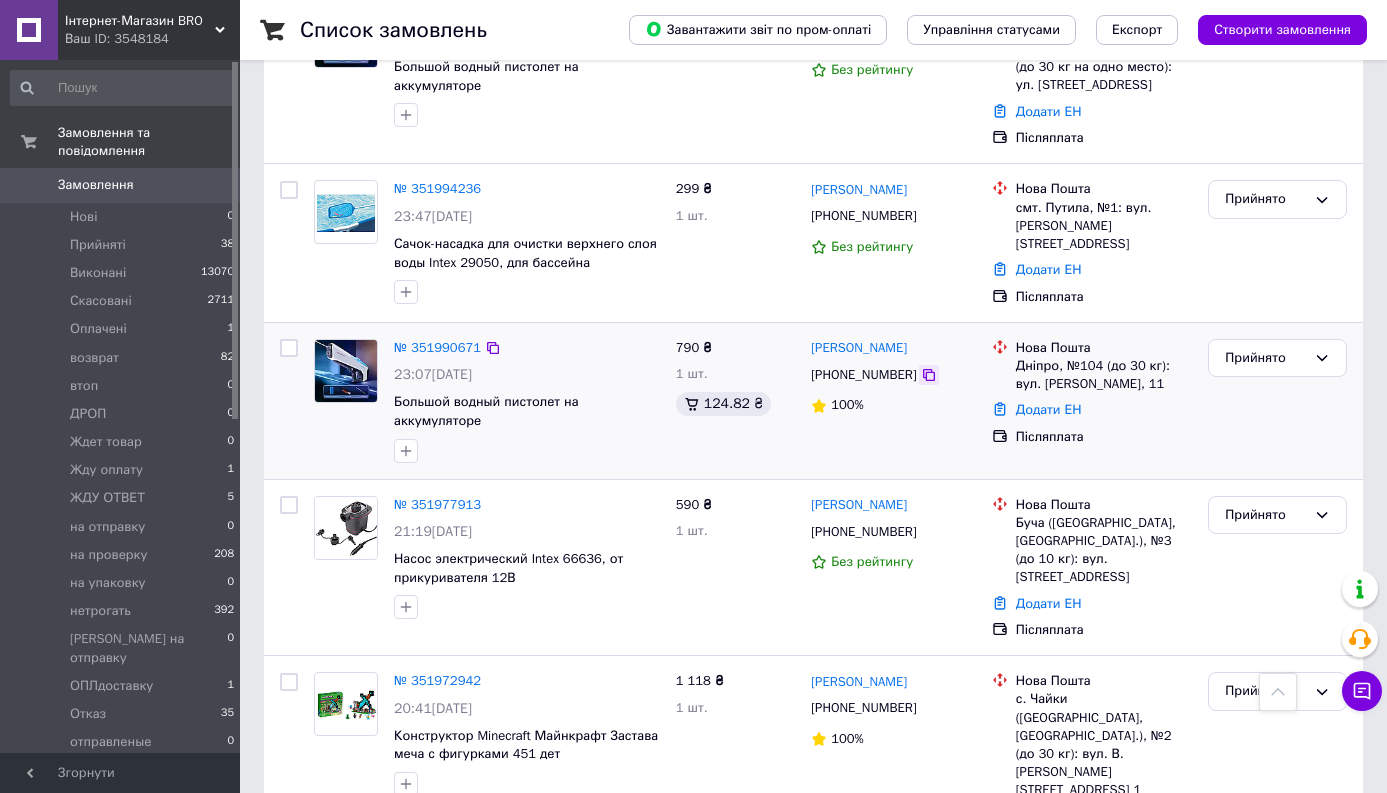 click 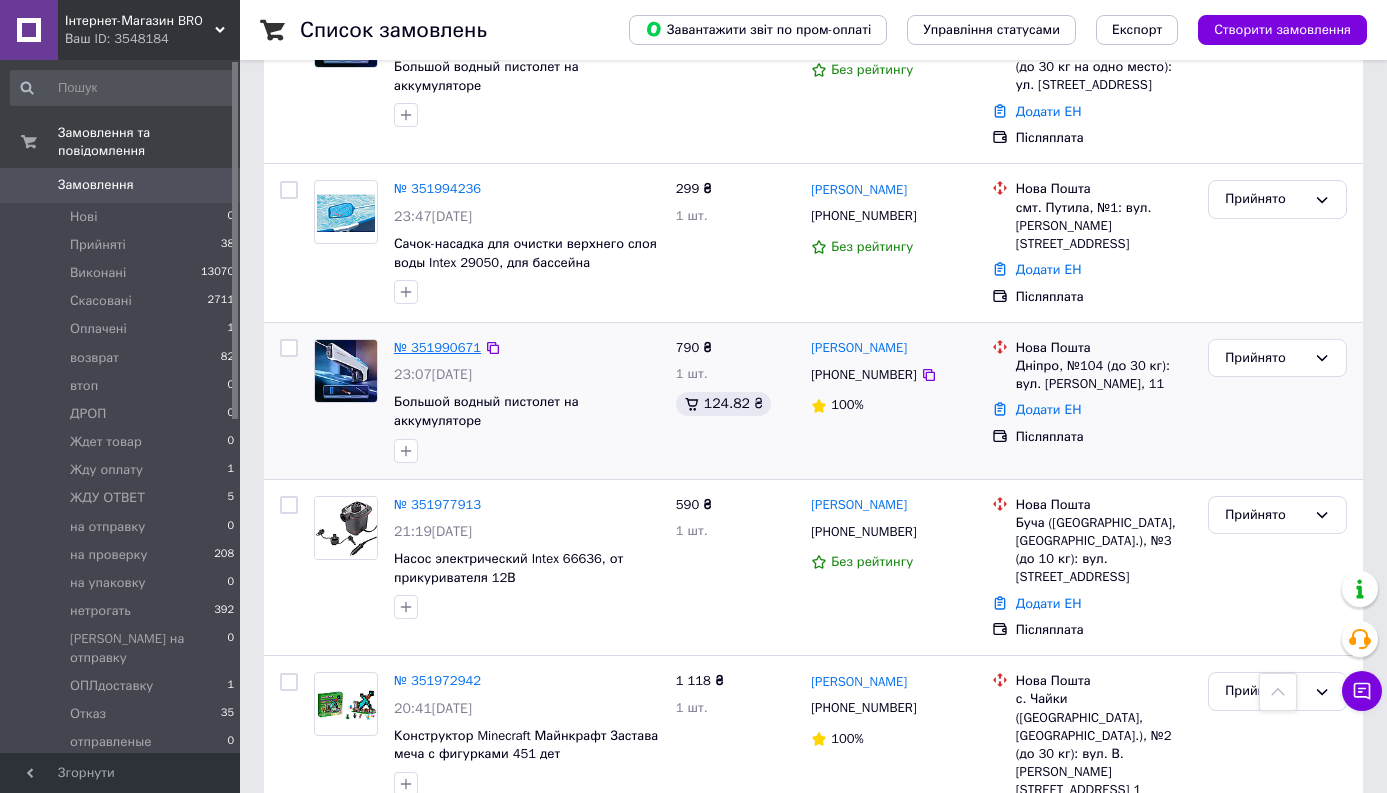 click on "№ 351990671" at bounding box center (437, 347) 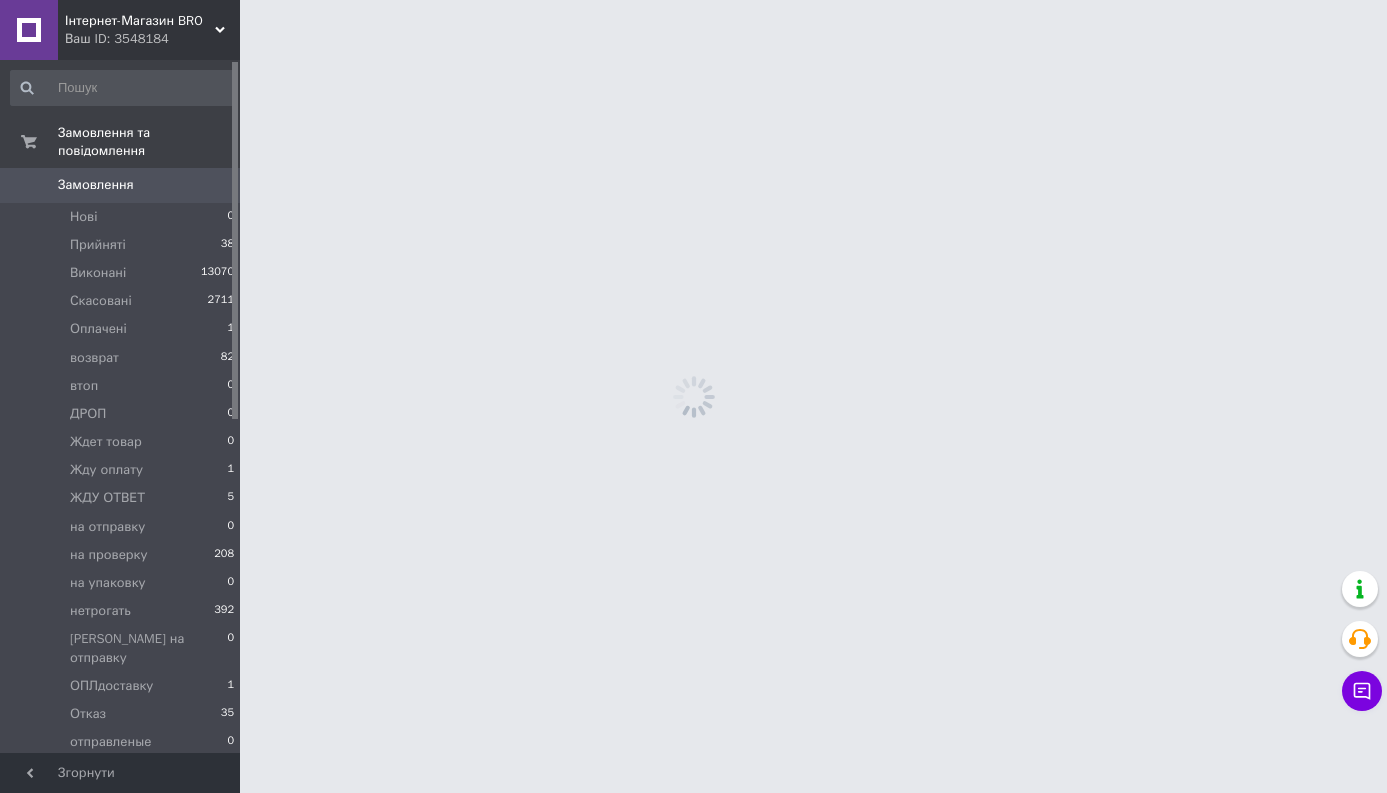 scroll, scrollTop: 0, scrollLeft: 0, axis: both 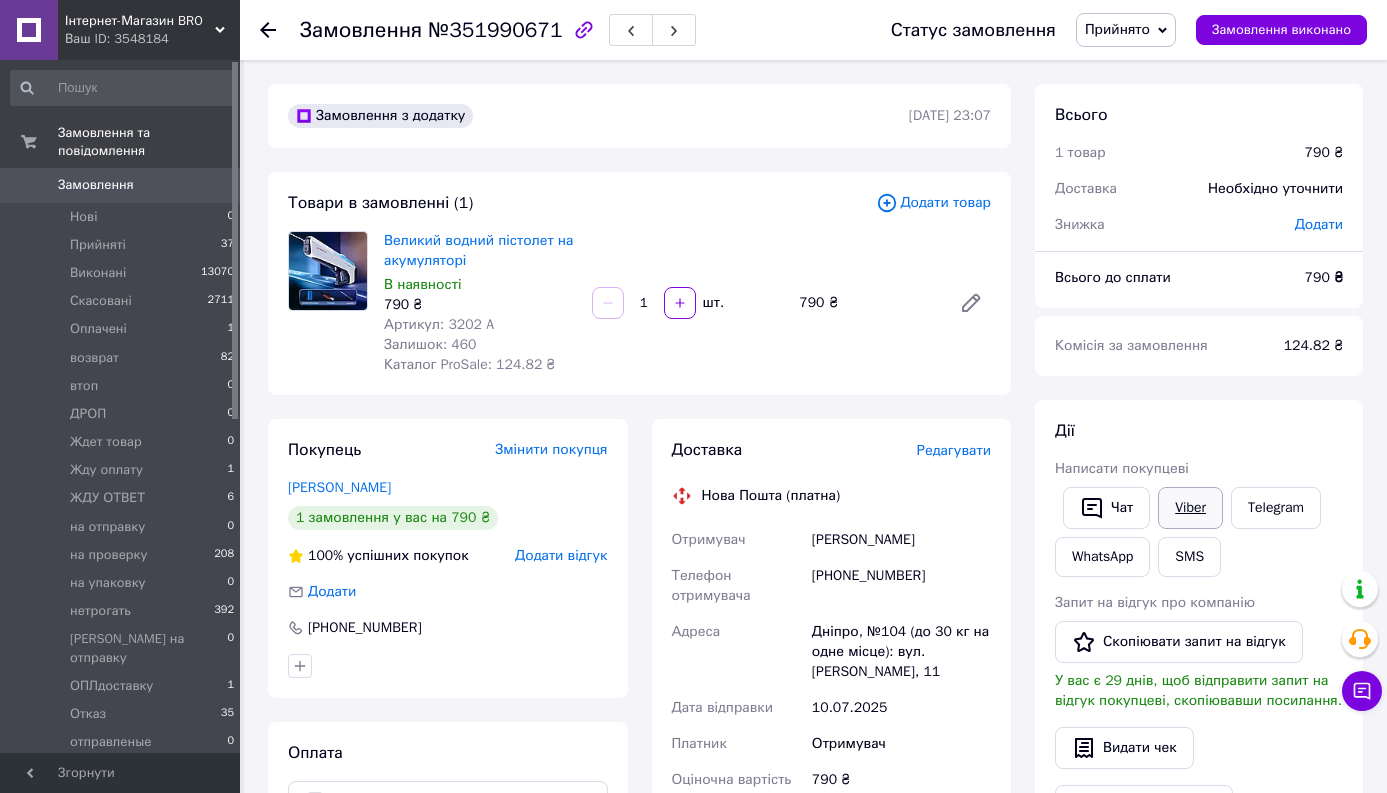 click on "Viber" at bounding box center [1190, 508] 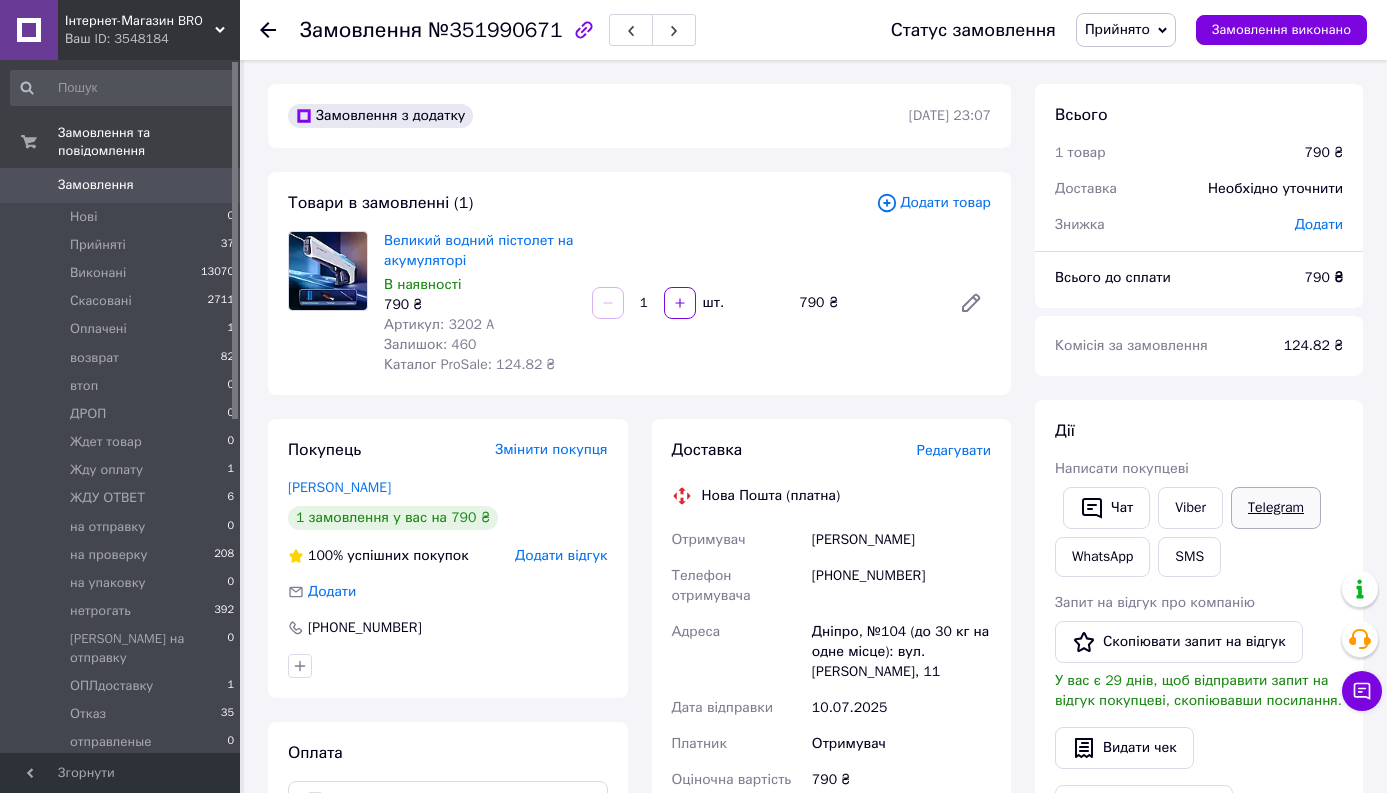 click on "Telegram" at bounding box center [1276, 508] 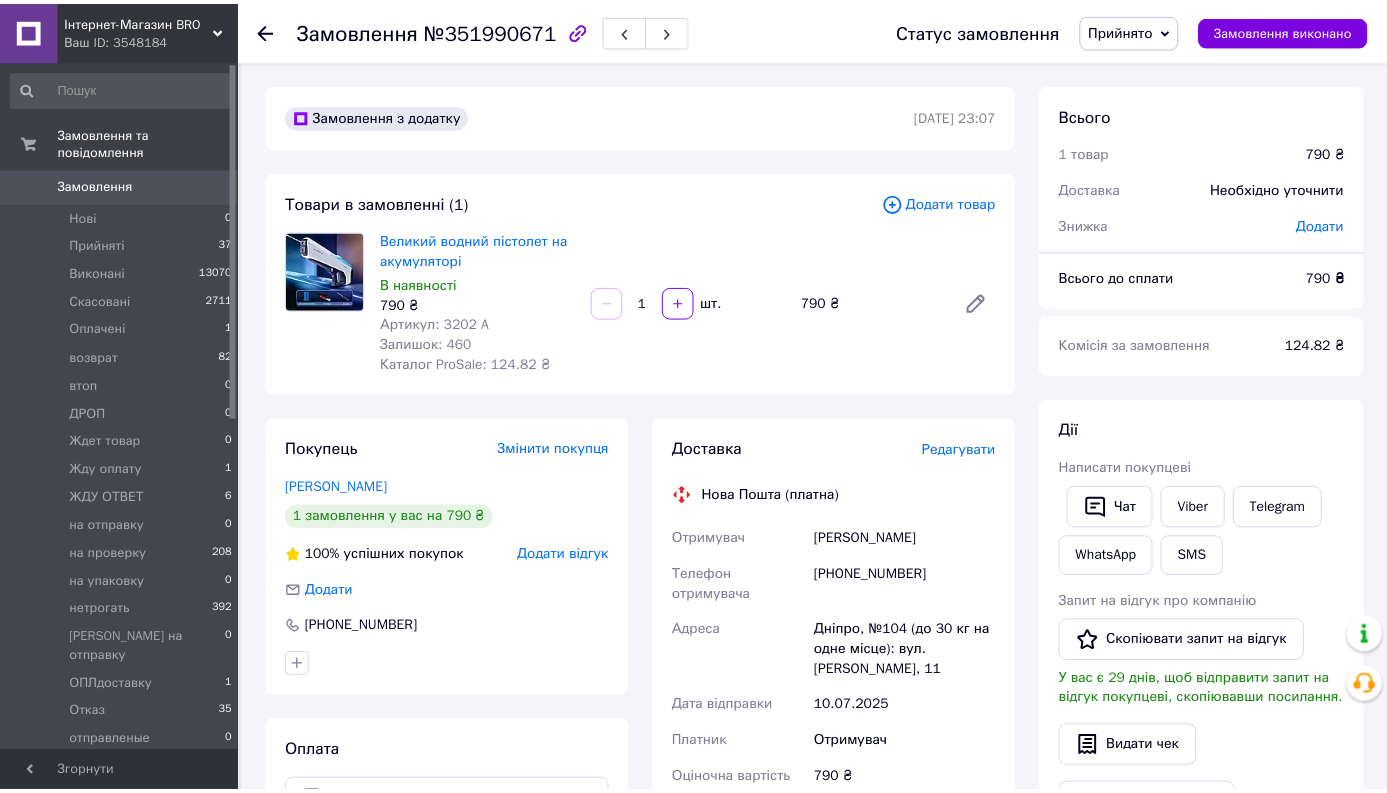 scroll, scrollTop: 0, scrollLeft: 0, axis: both 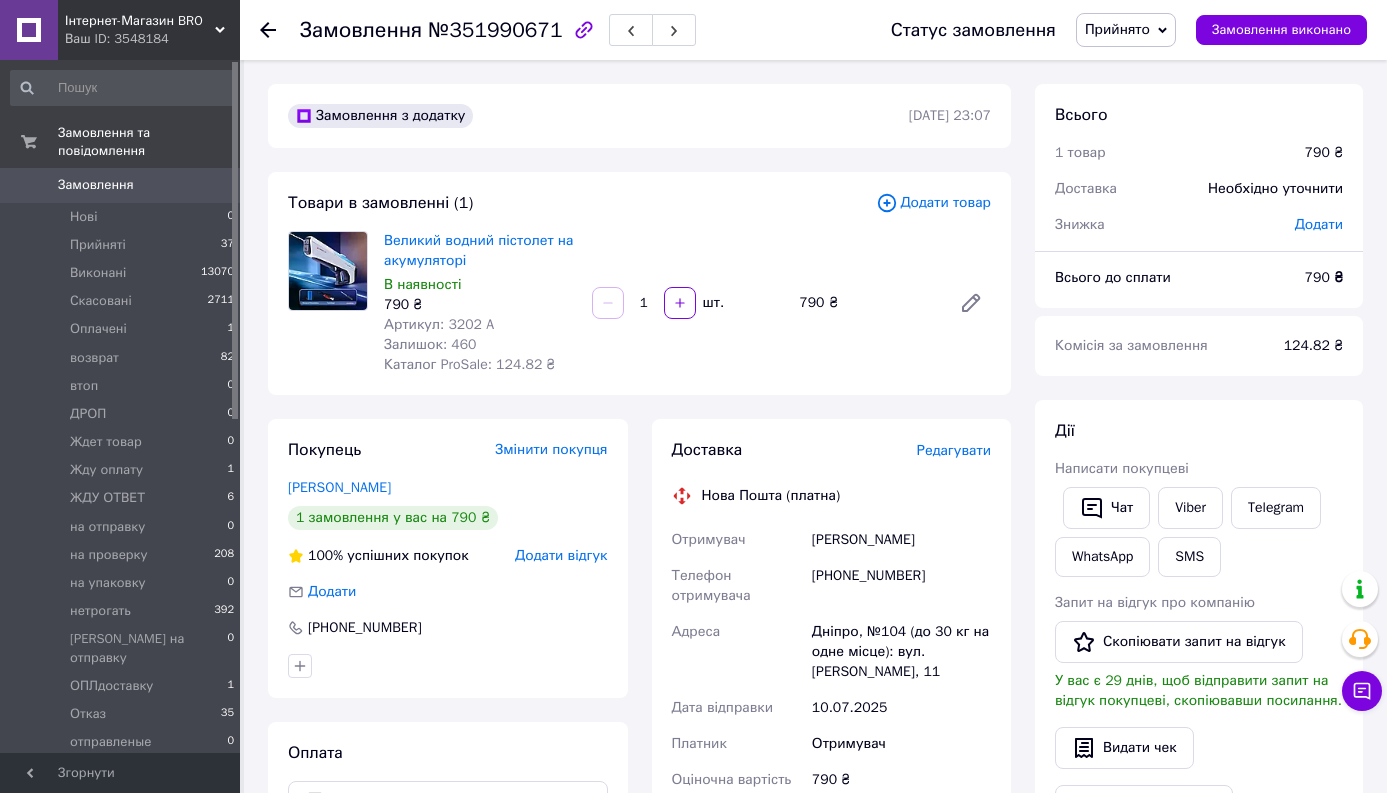click on "Прийнято" at bounding box center (1117, 29) 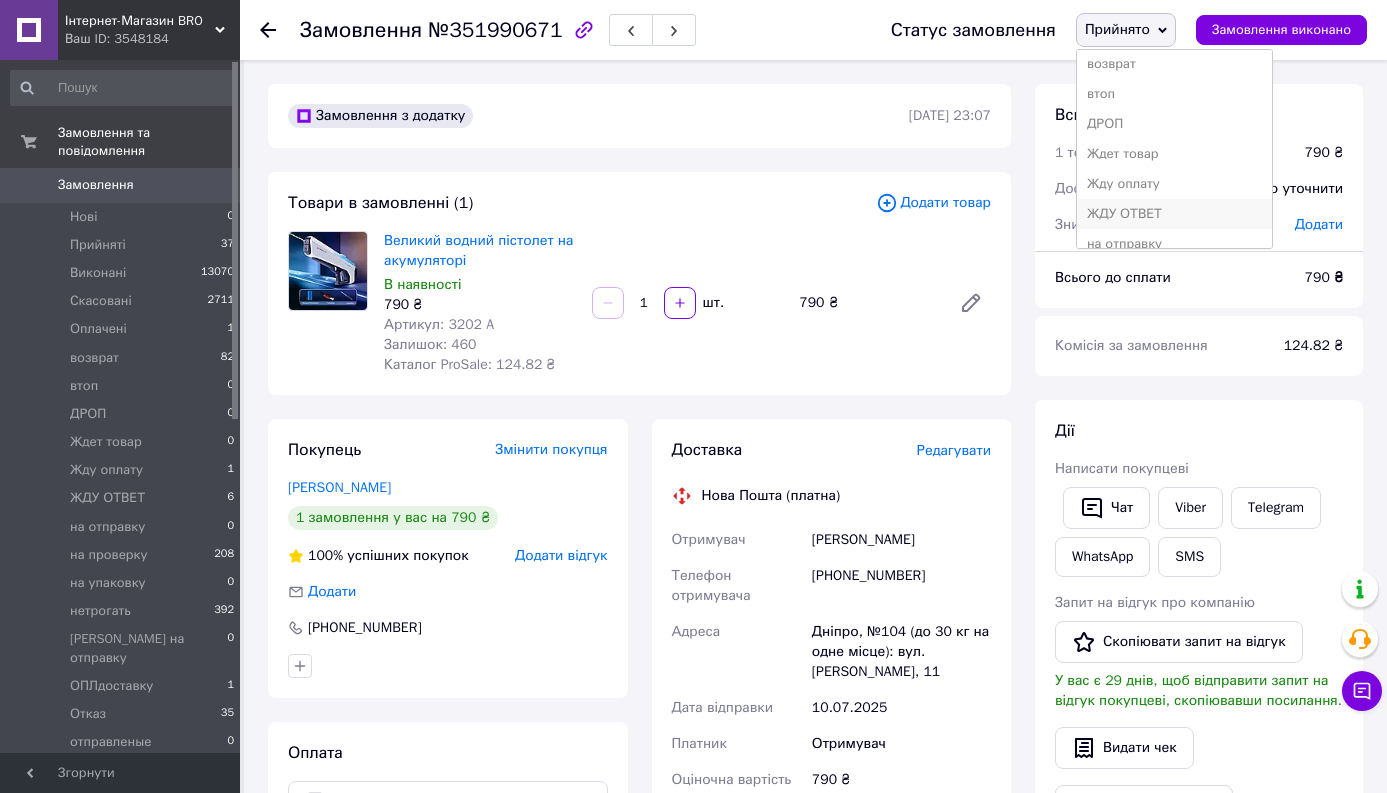 scroll, scrollTop: 163, scrollLeft: 0, axis: vertical 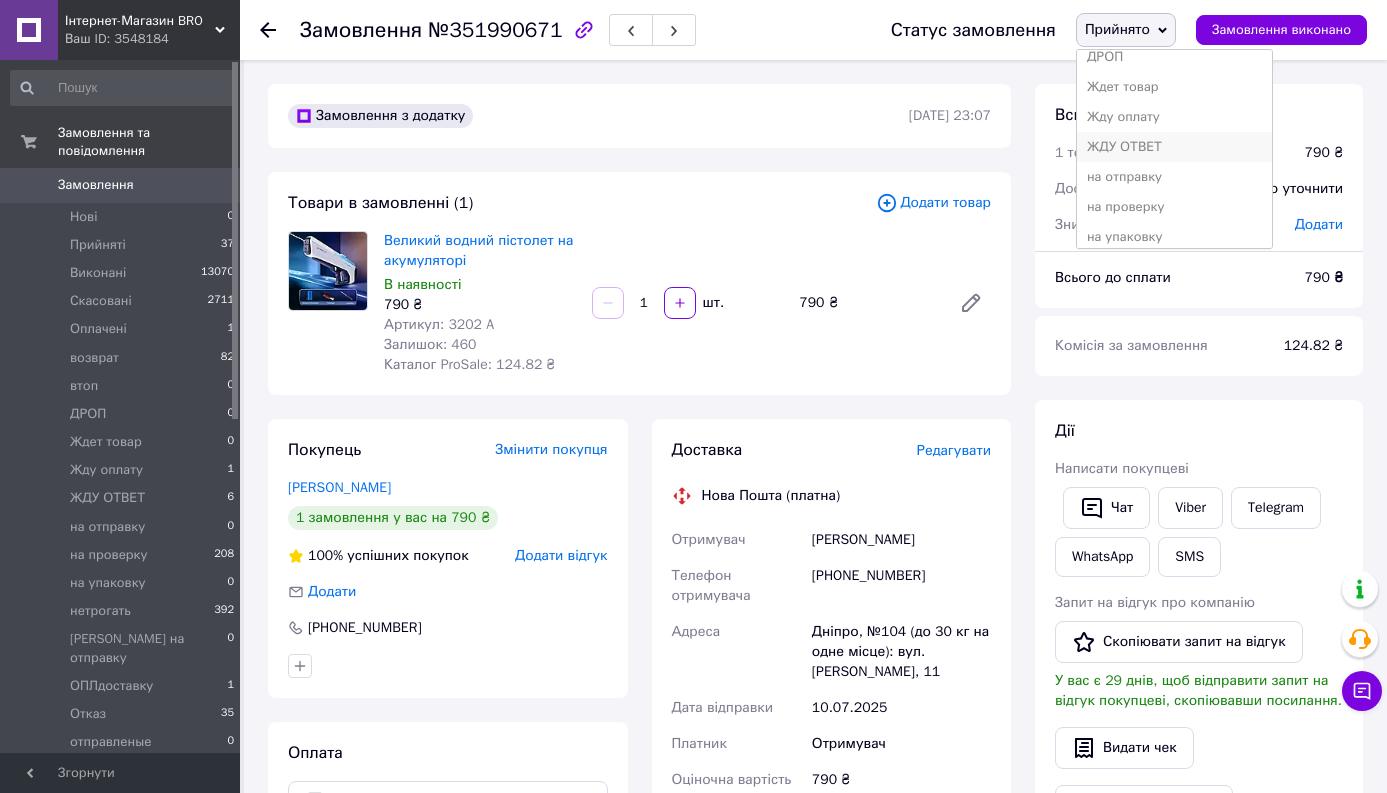 click on "ЖДУ ОТВЕТ" at bounding box center [1174, 147] 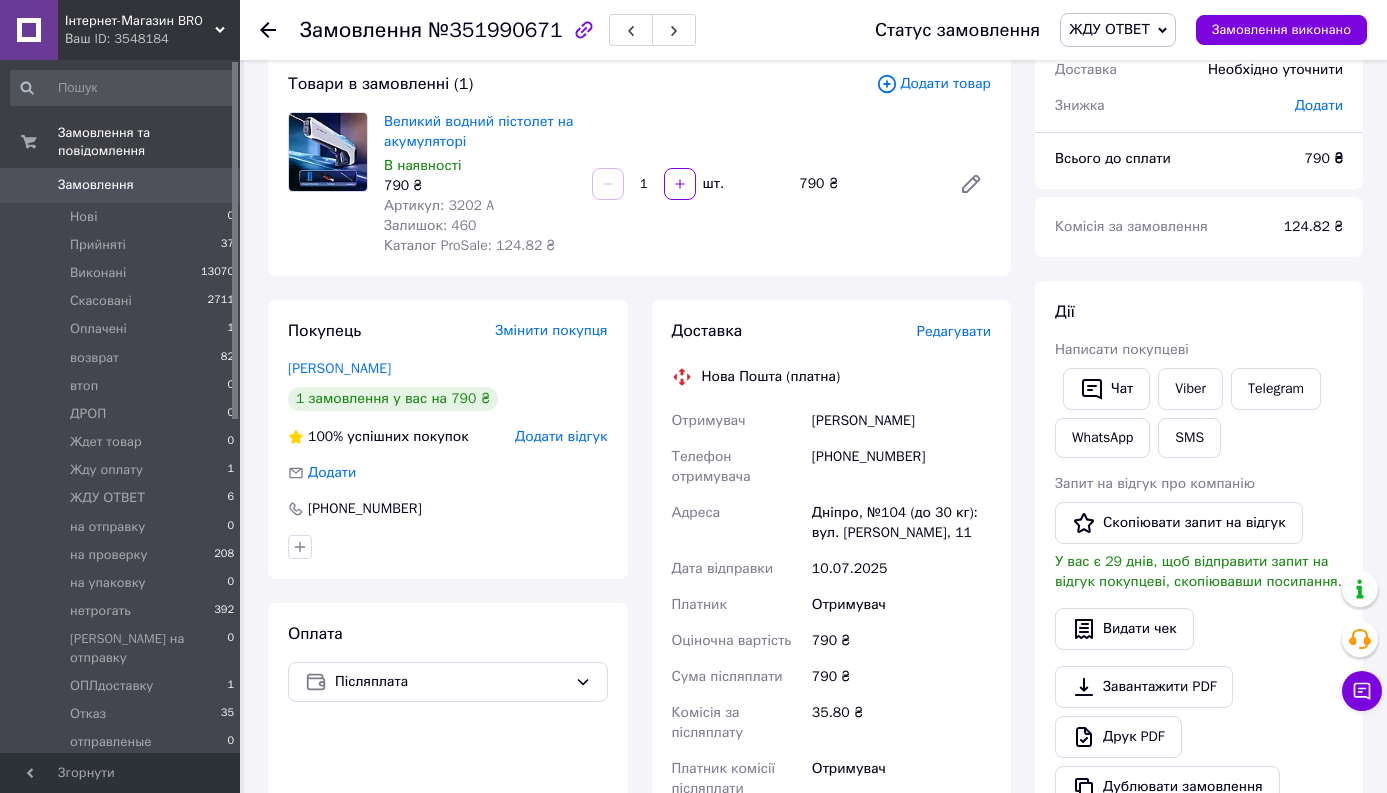 scroll, scrollTop: 0, scrollLeft: 0, axis: both 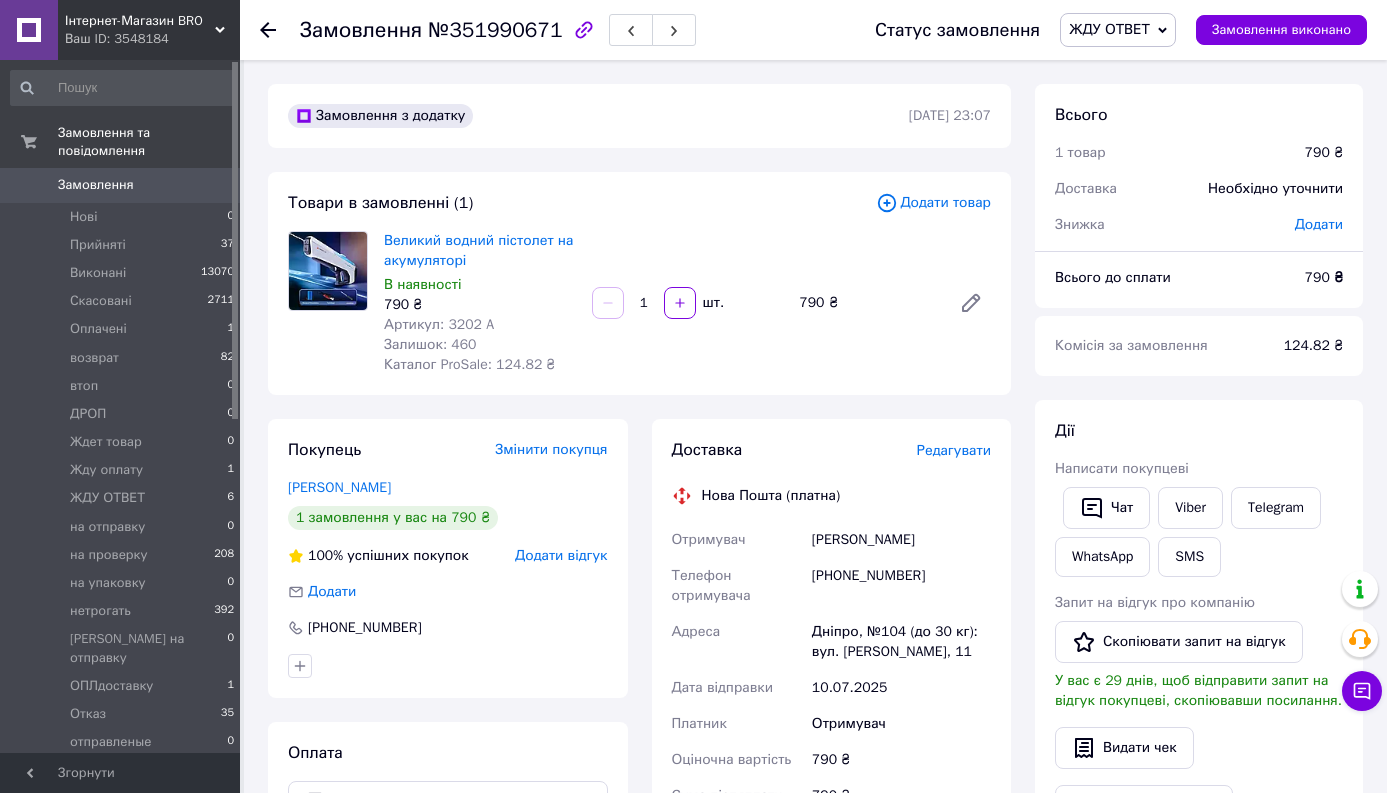 click on "Замовлення" at bounding box center [121, 185] 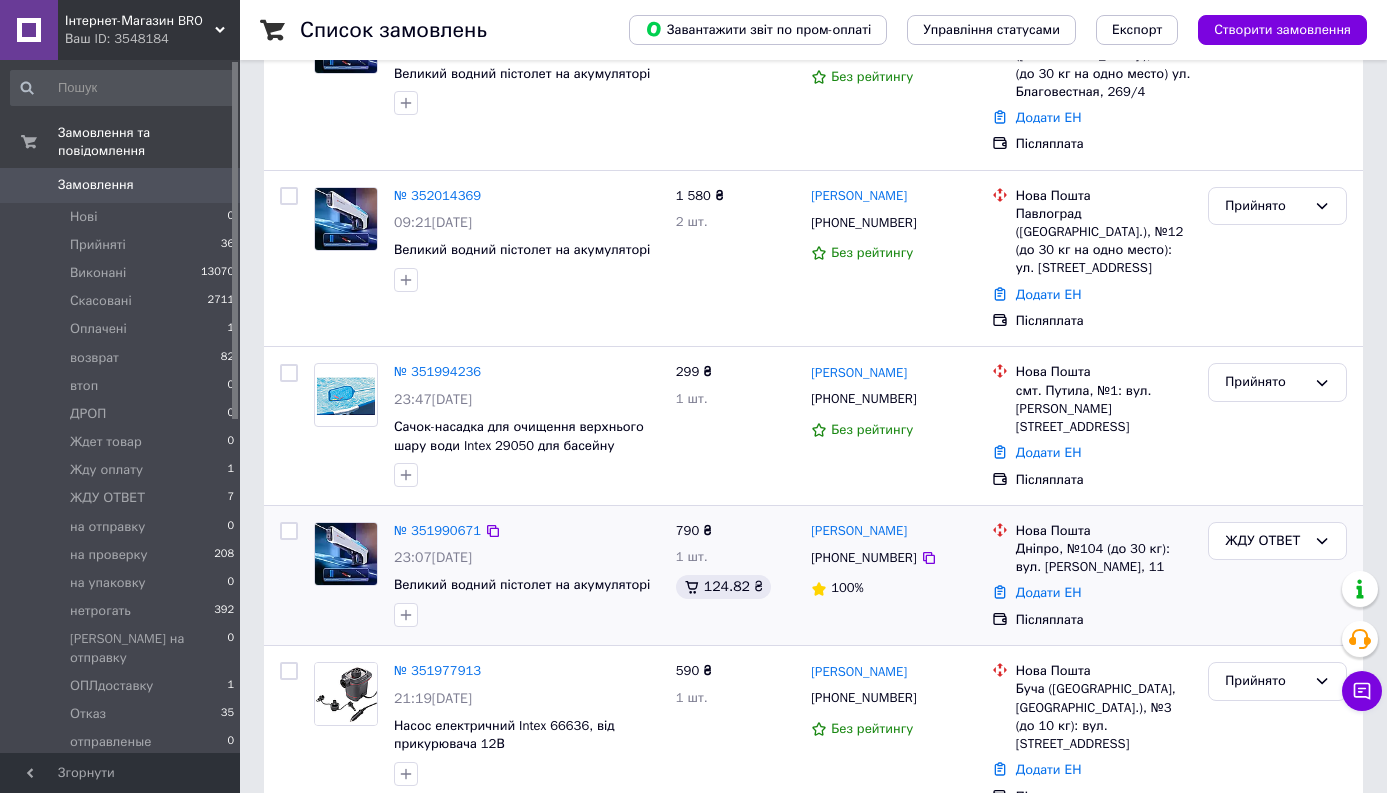 scroll, scrollTop: 225, scrollLeft: 0, axis: vertical 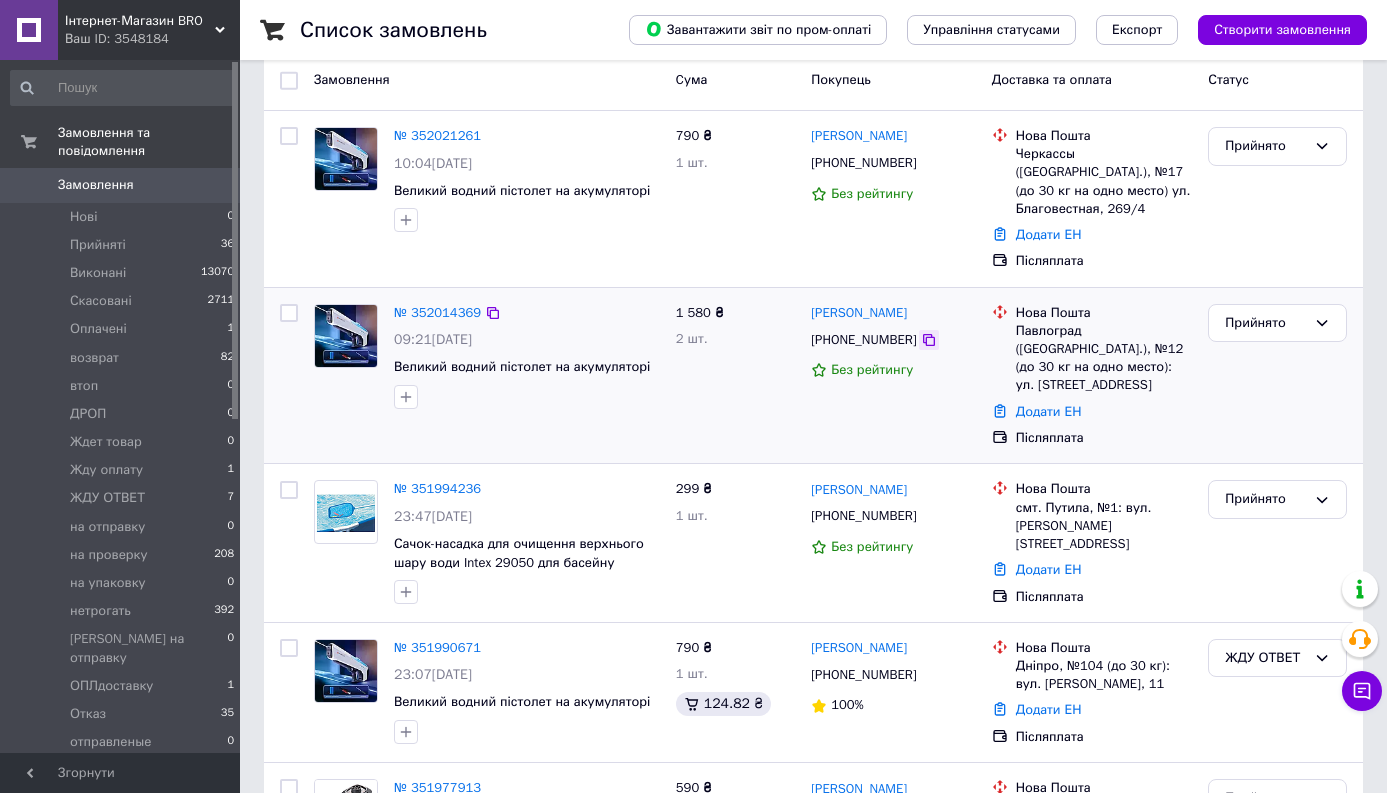 click 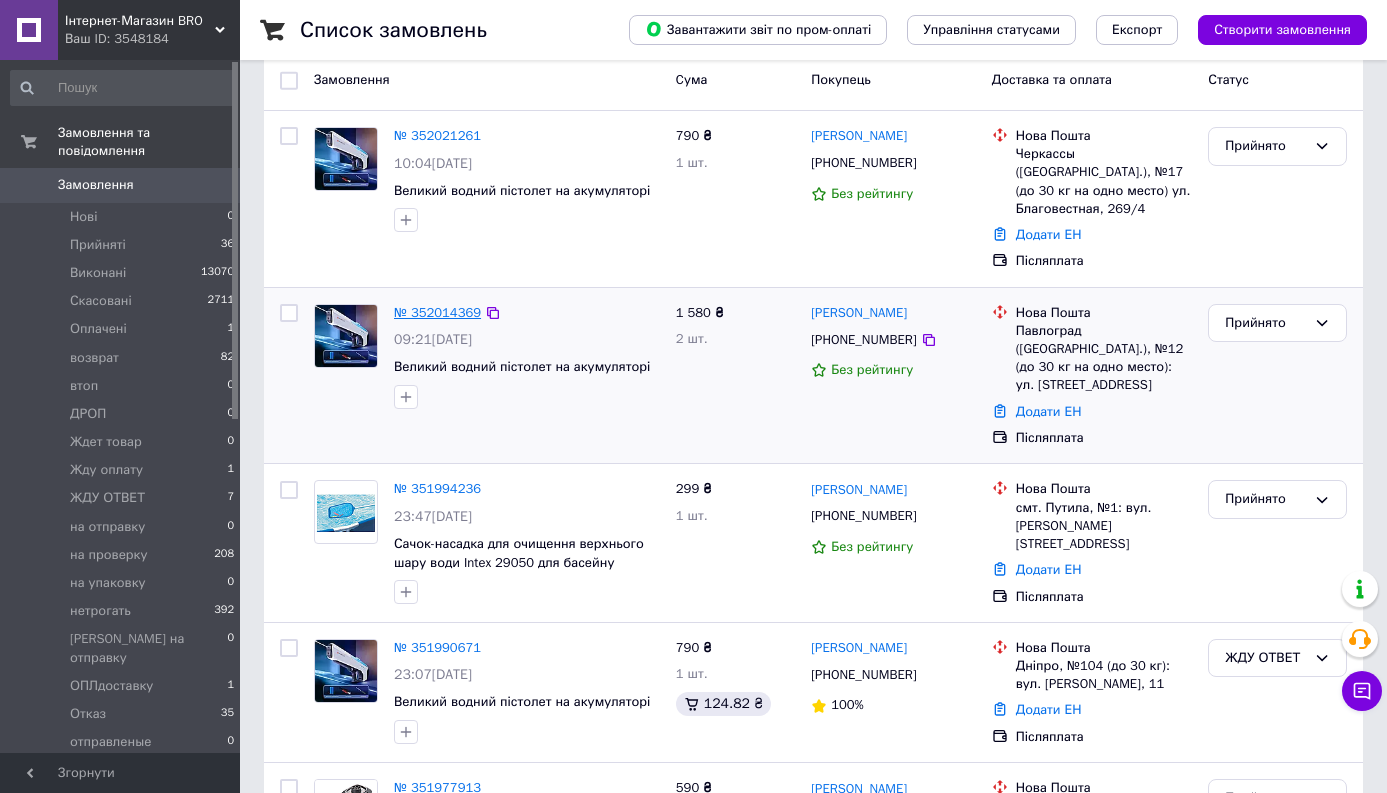 click on "№ 352014369" at bounding box center (437, 312) 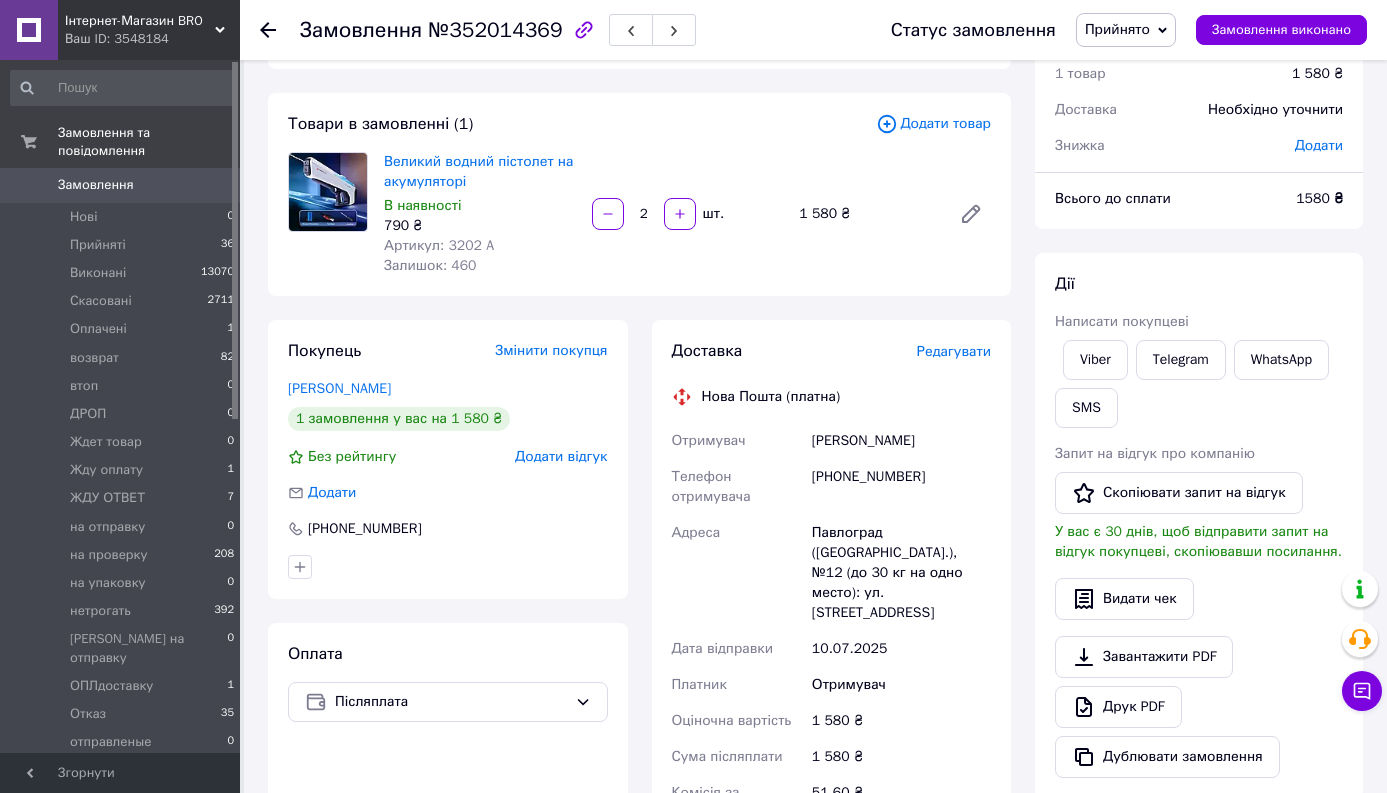 scroll, scrollTop: 225, scrollLeft: 0, axis: vertical 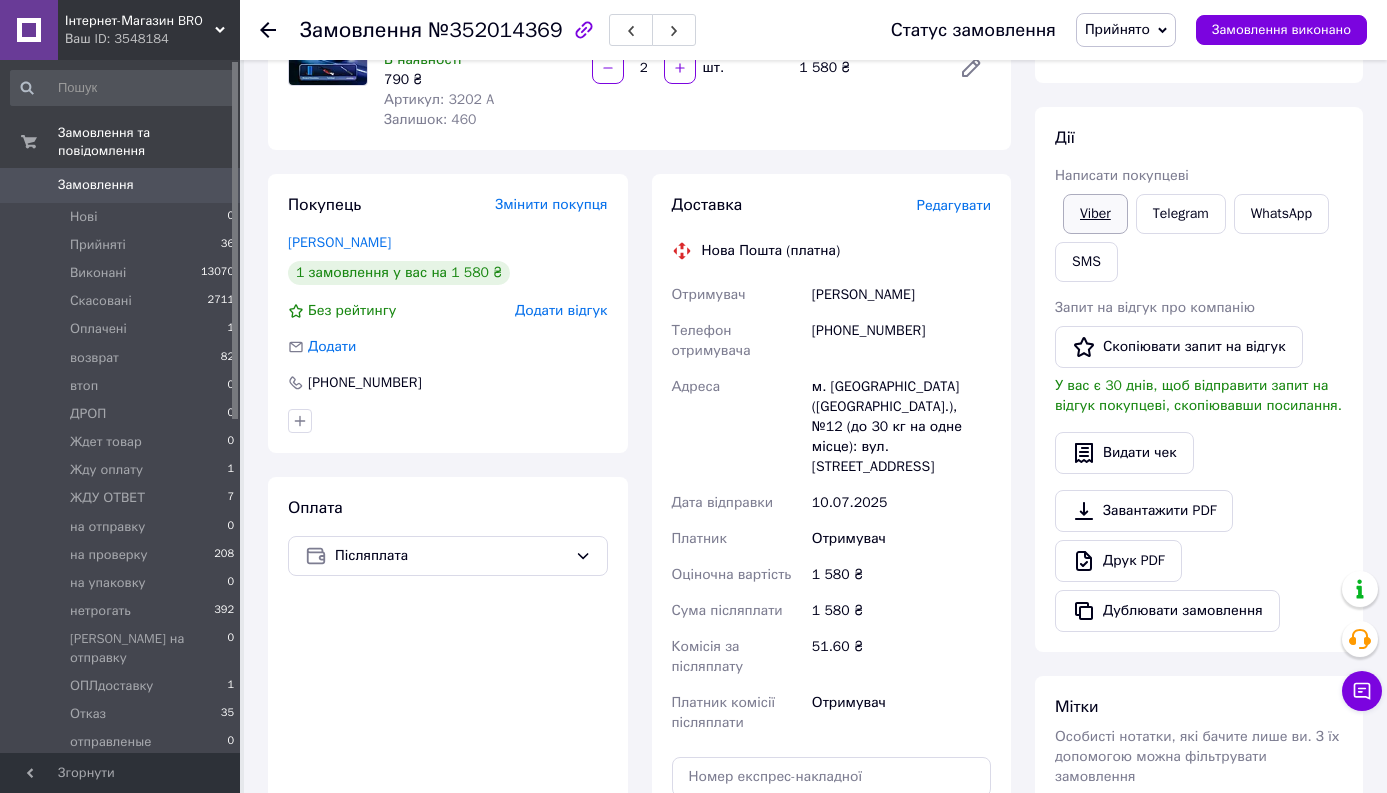 click on "Viber" at bounding box center [1095, 214] 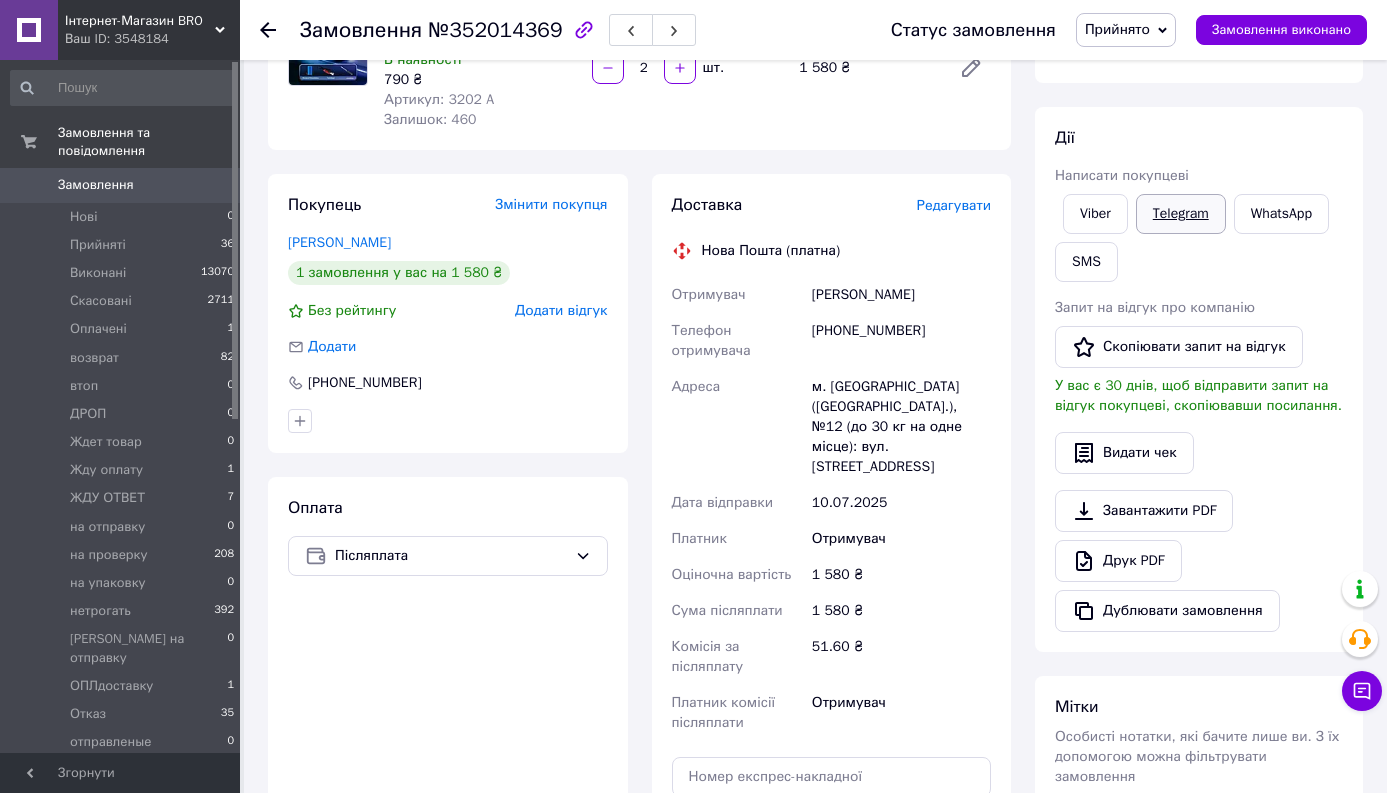 click on "Telegram" at bounding box center (1181, 214) 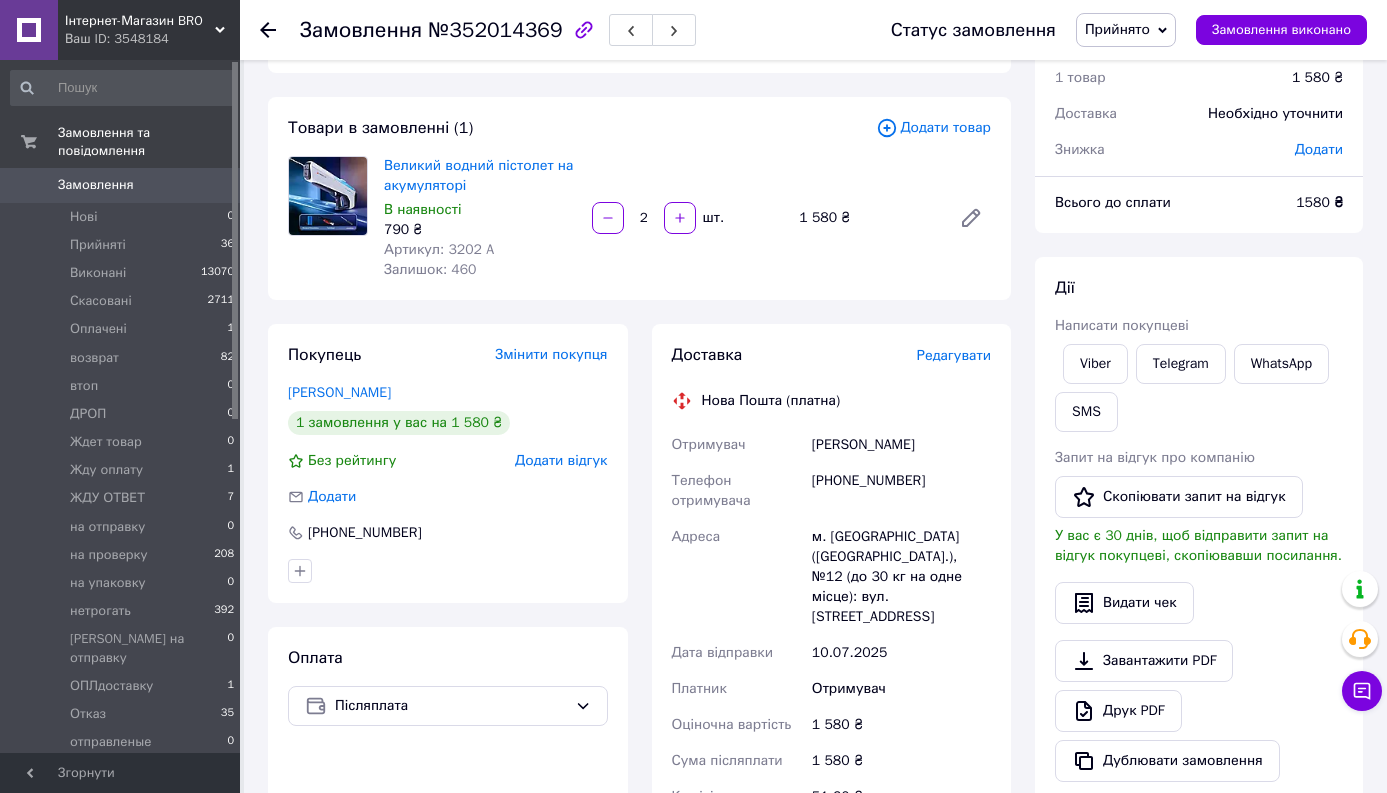 scroll, scrollTop: 70, scrollLeft: 0, axis: vertical 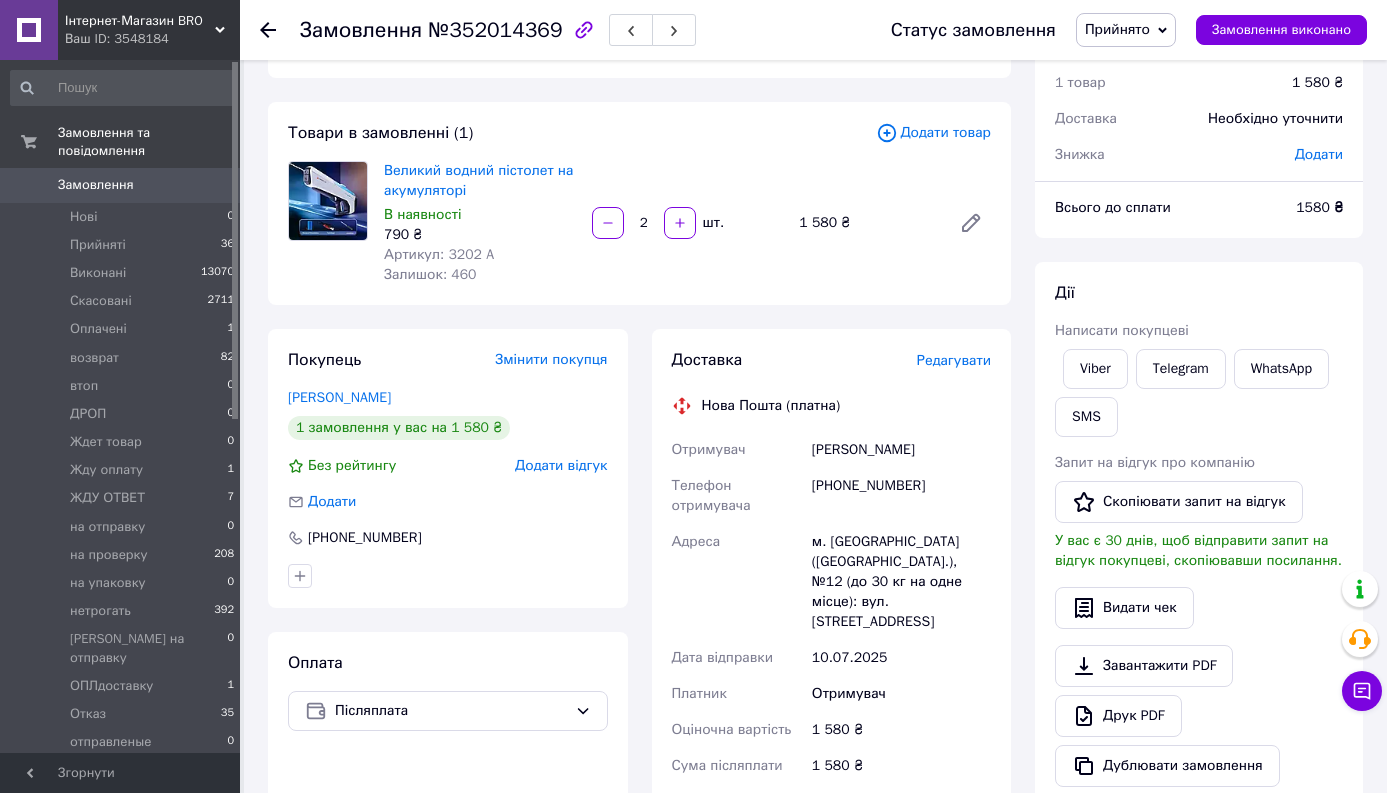 click on "Прийнято" at bounding box center [1117, 29] 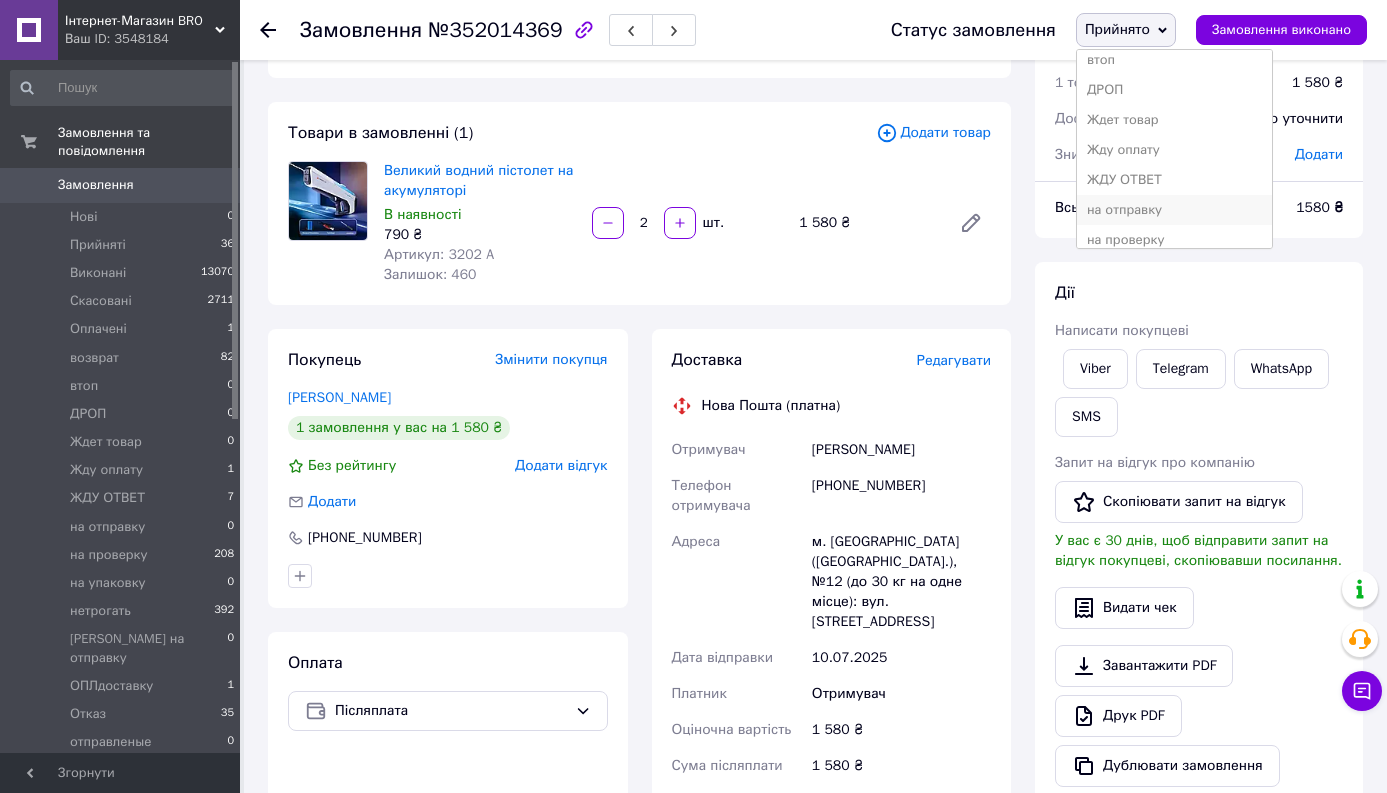 scroll, scrollTop: 180, scrollLeft: 0, axis: vertical 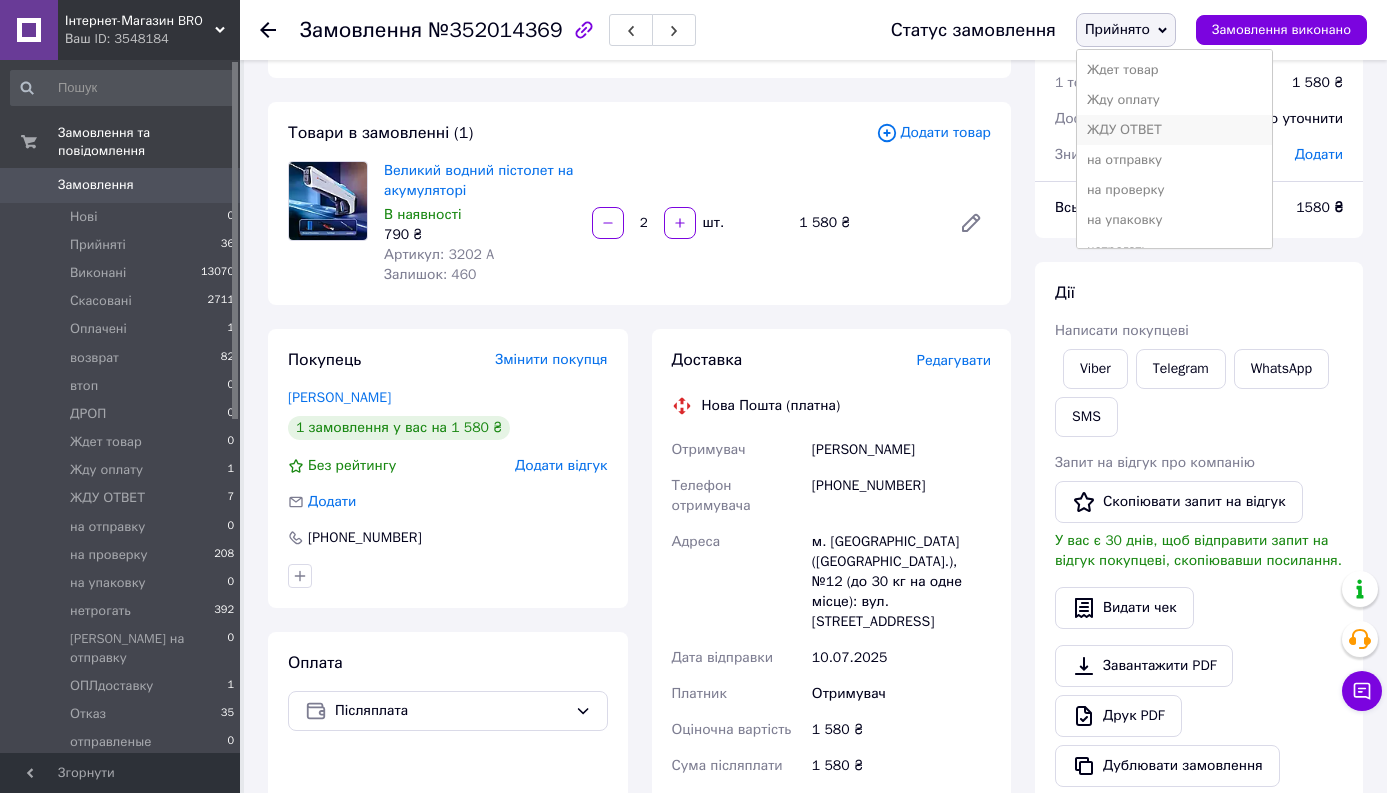 click on "ЖДУ ОТВЕТ" at bounding box center [1174, 130] 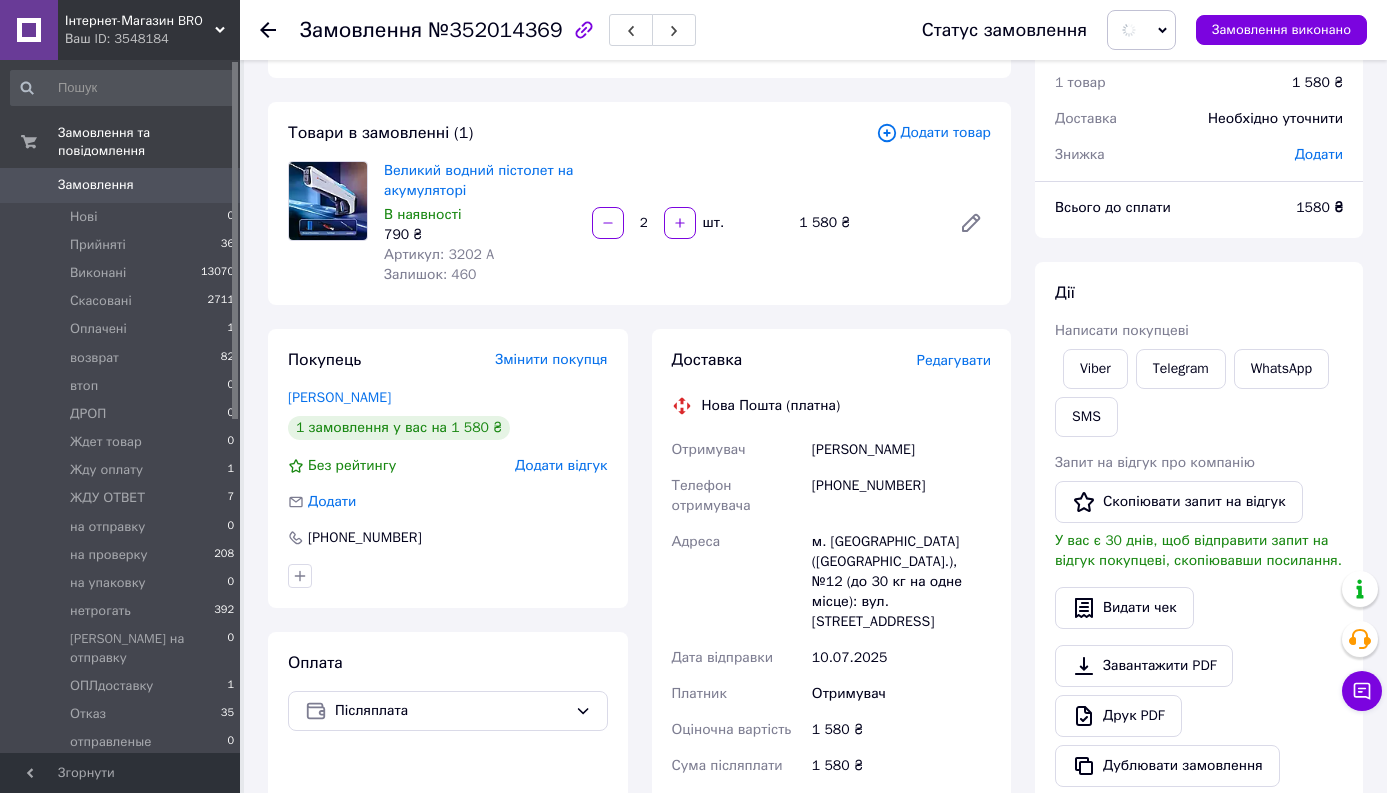 click on "Замовлення 0" at bounding box center (123, 185) 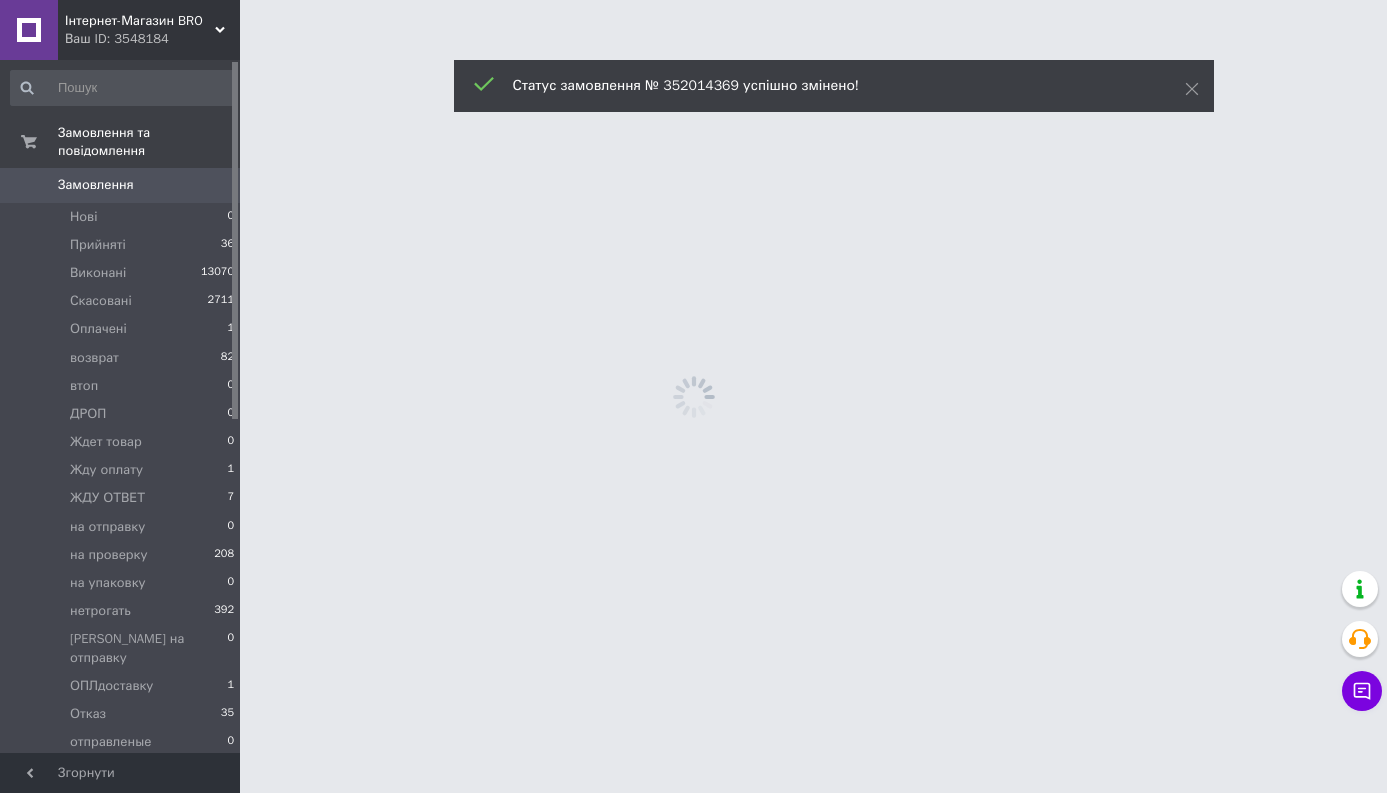 scroll, scrollTop: 0, scrollLeft: 0, axis: both 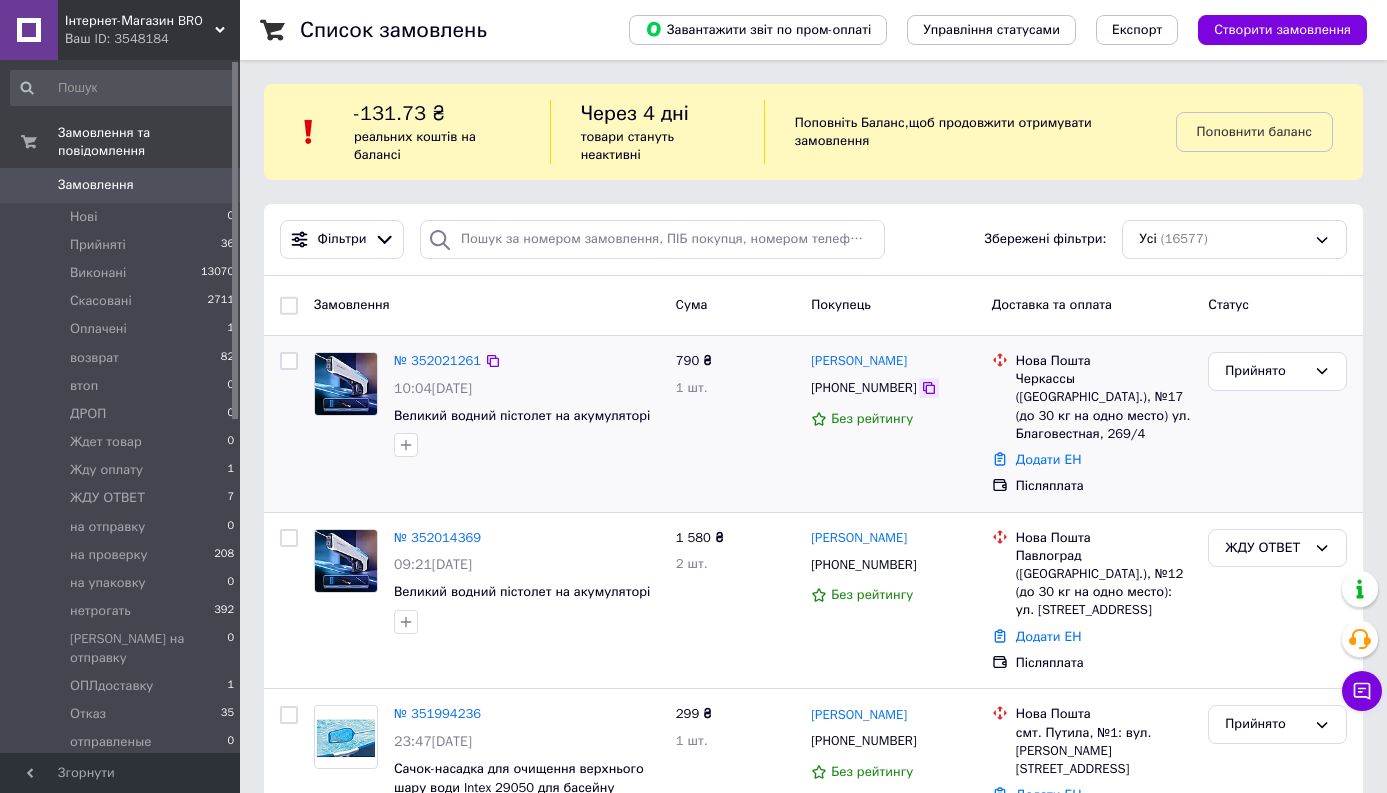 click 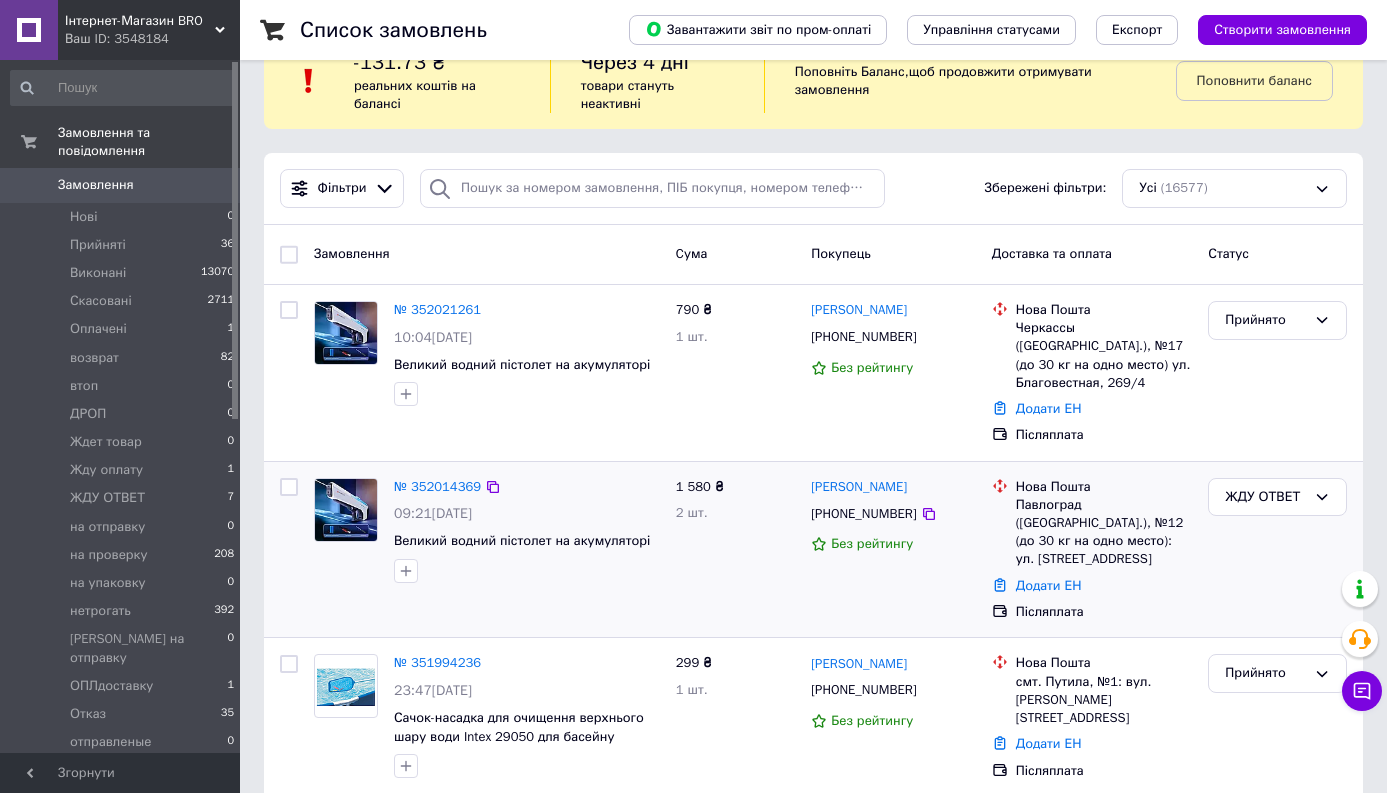 scroll, scrollTop: 165, scrollLeft: 0, axis: vertical 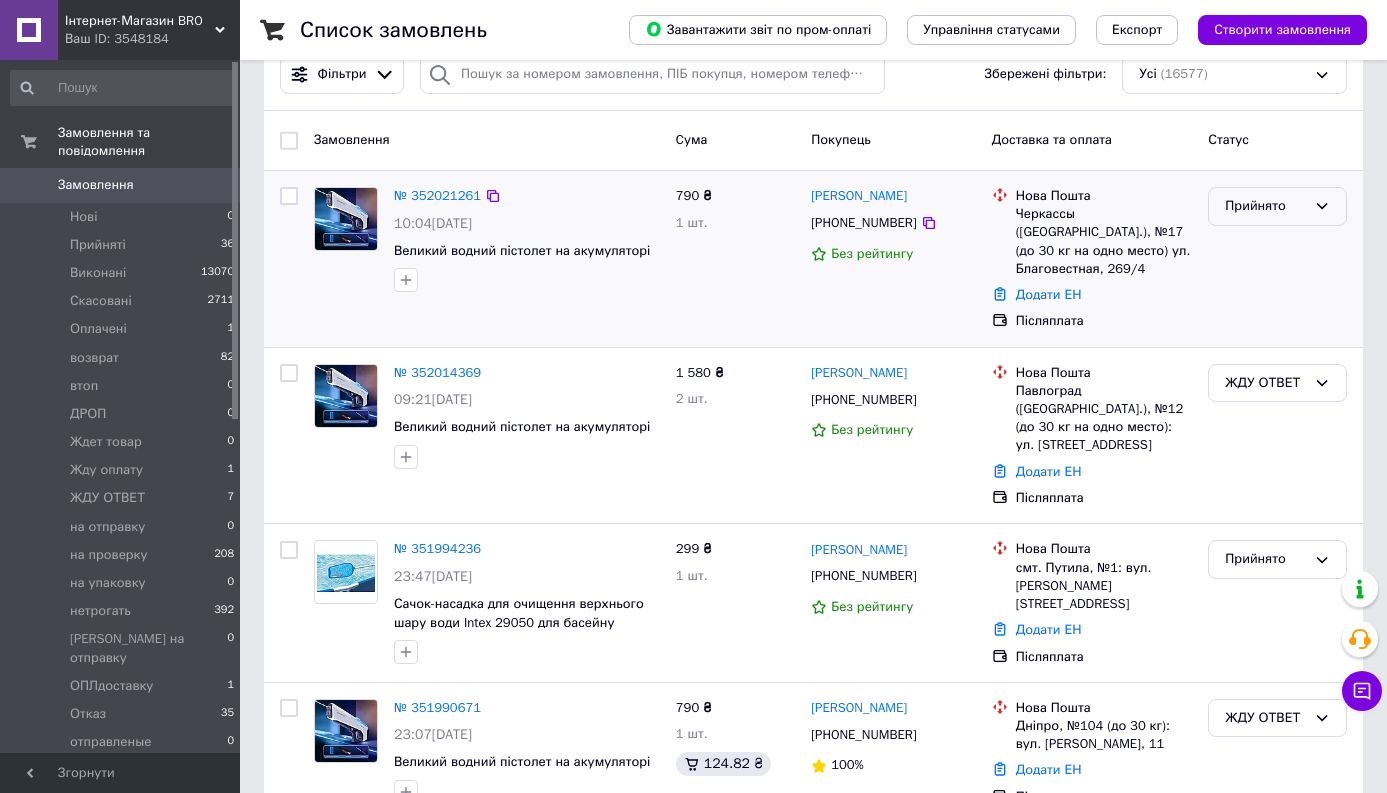 click on "Прийнято" at bounding box center [1277, 206] 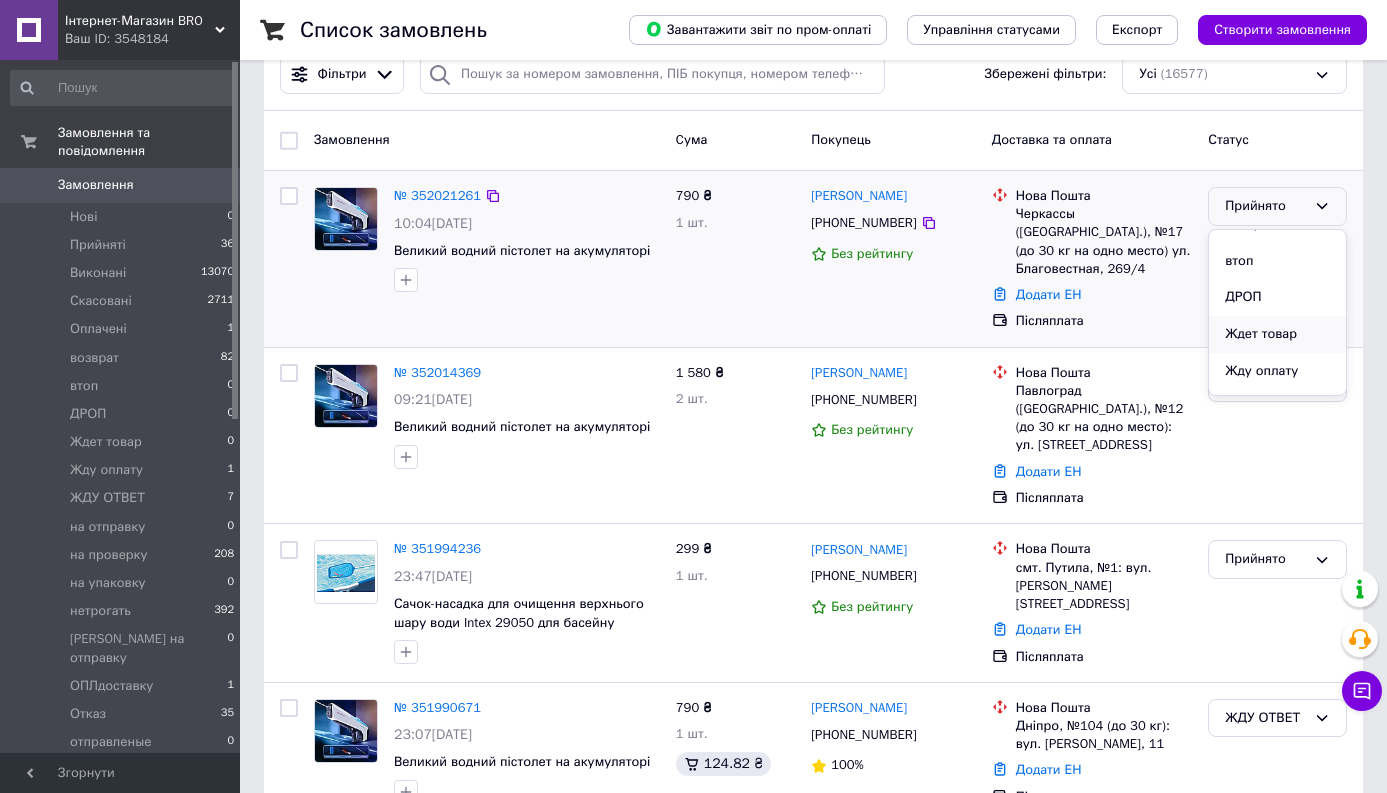 scroll, scrollTop: 181, scrollLeft: 0, axis: vertical 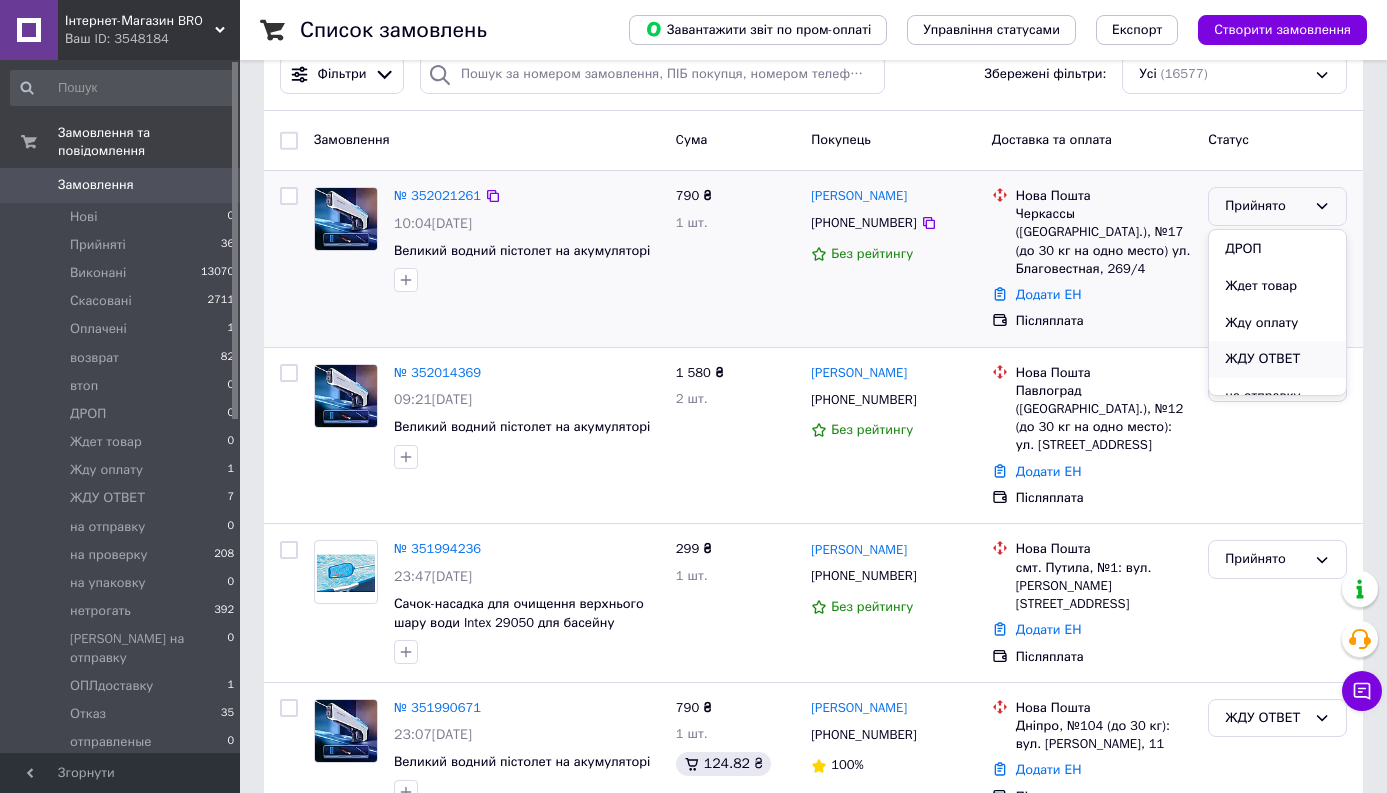 click on "ЖДУ ОТВЕТ" at bounding box center (1277, 359) 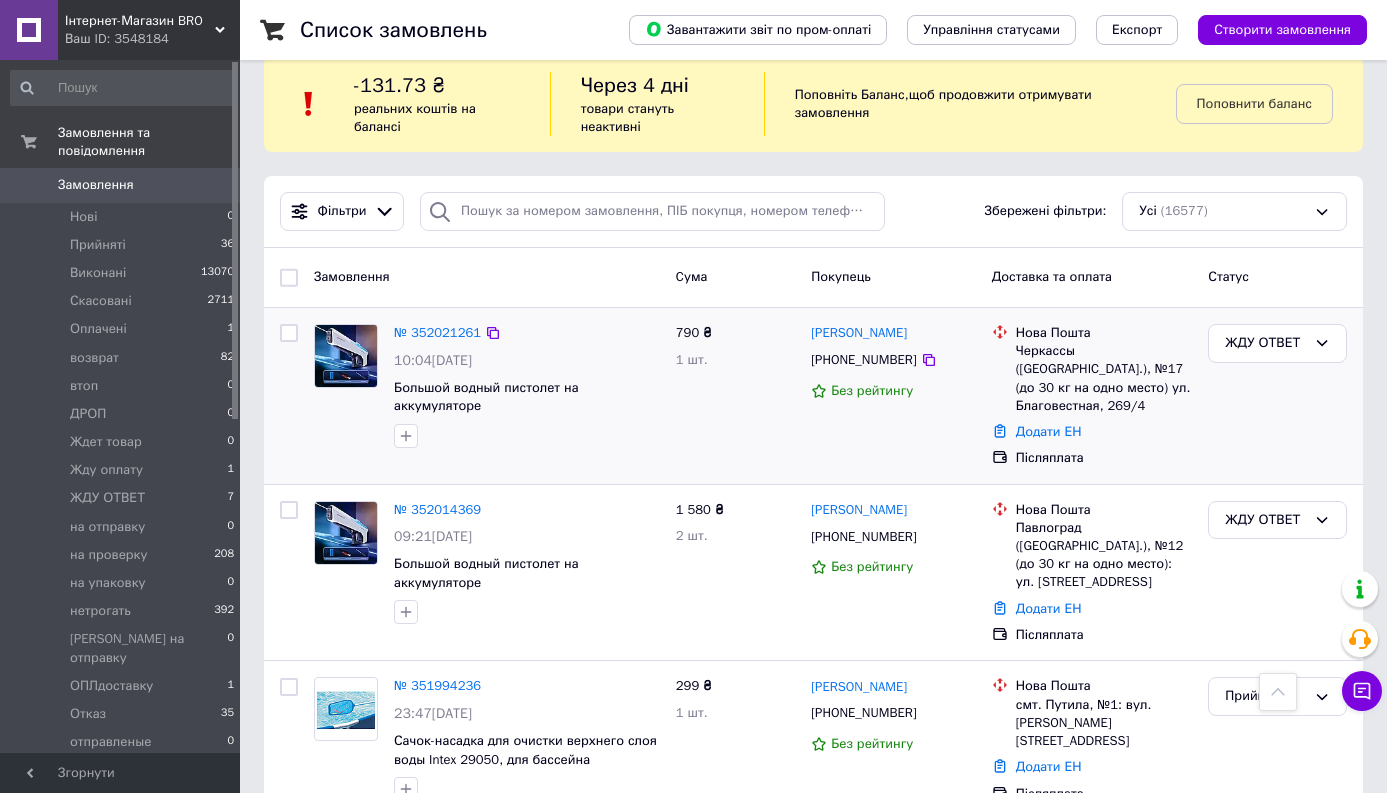 scroll, scrollTop: 0, scrollLeft: 0, axis: both 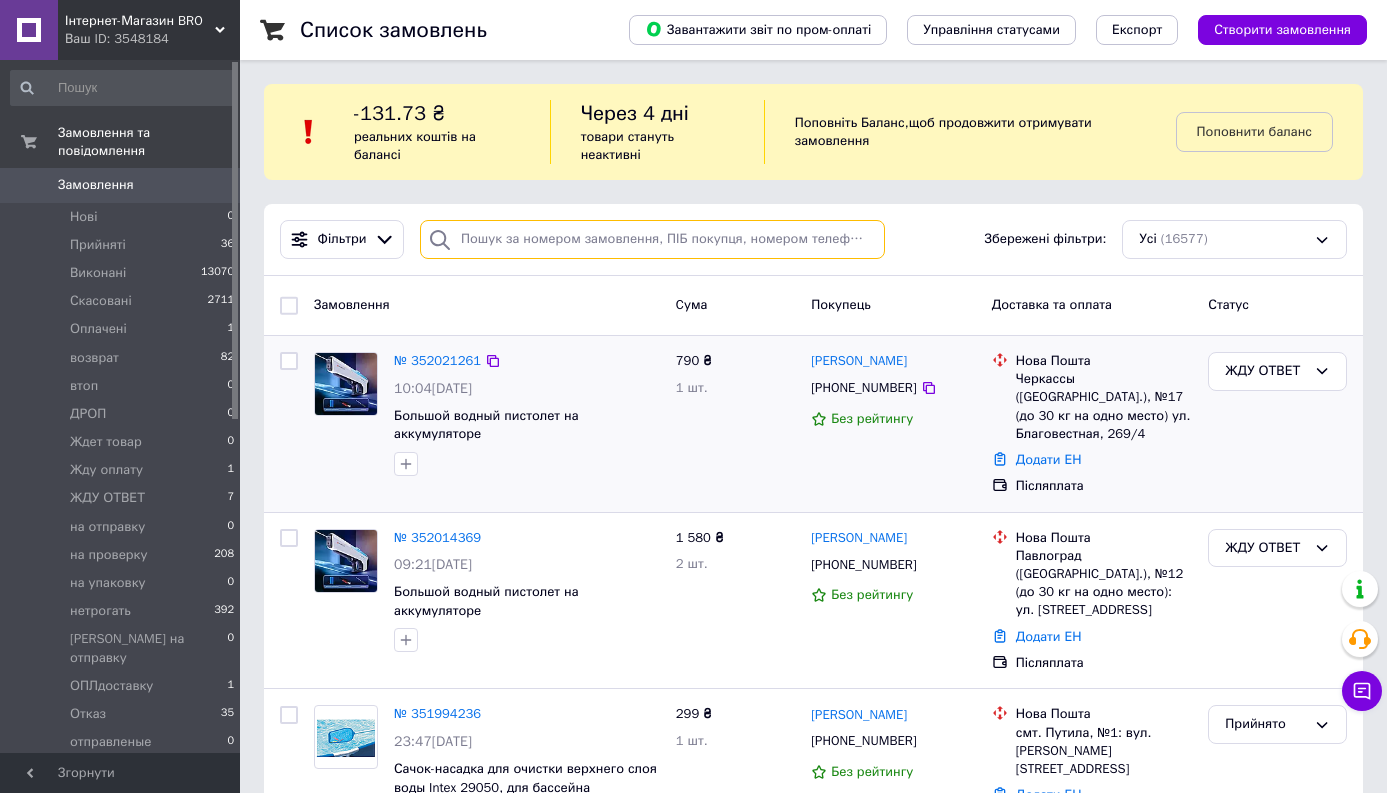 click at bounding box center [652, 239] 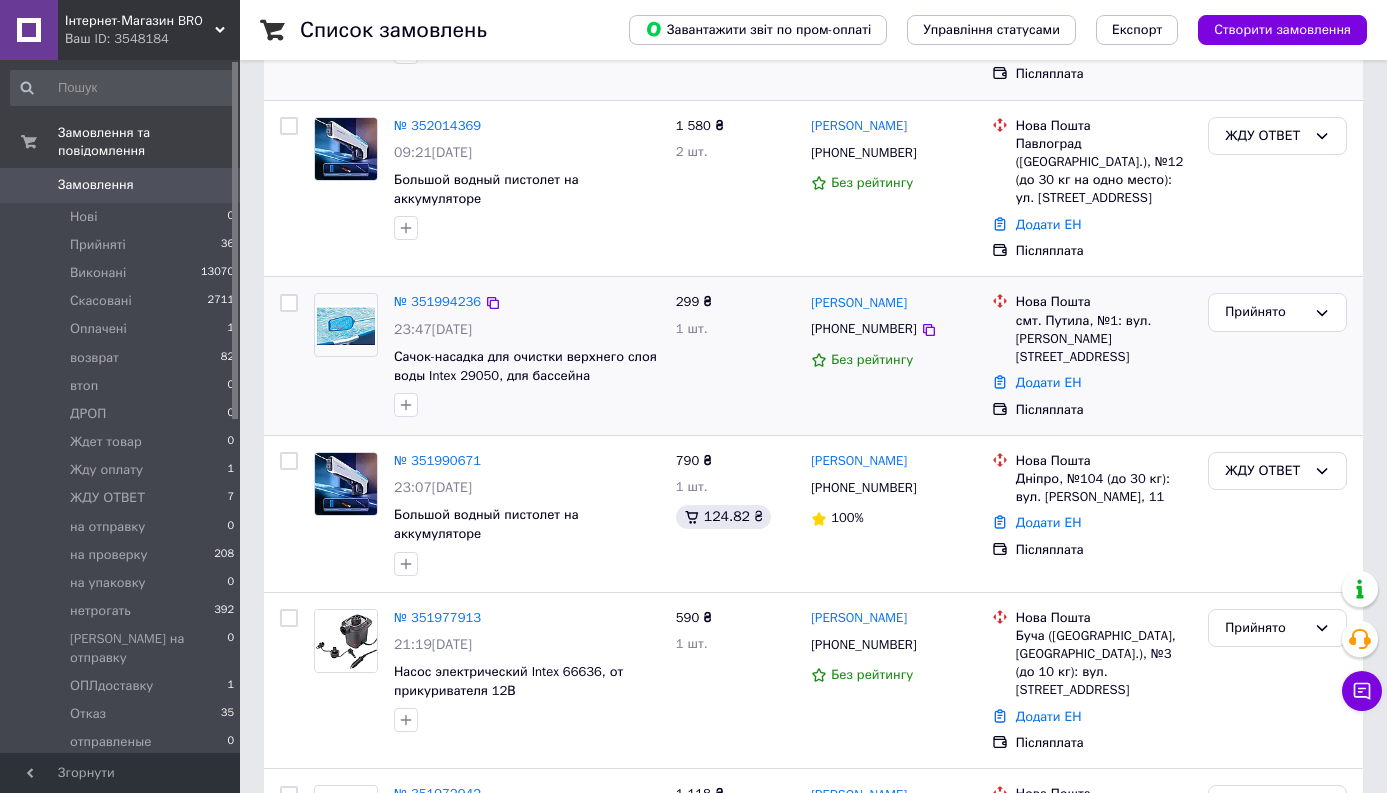 scroll, scrollTop: 510, scrollLeft: 0, axis: vertical 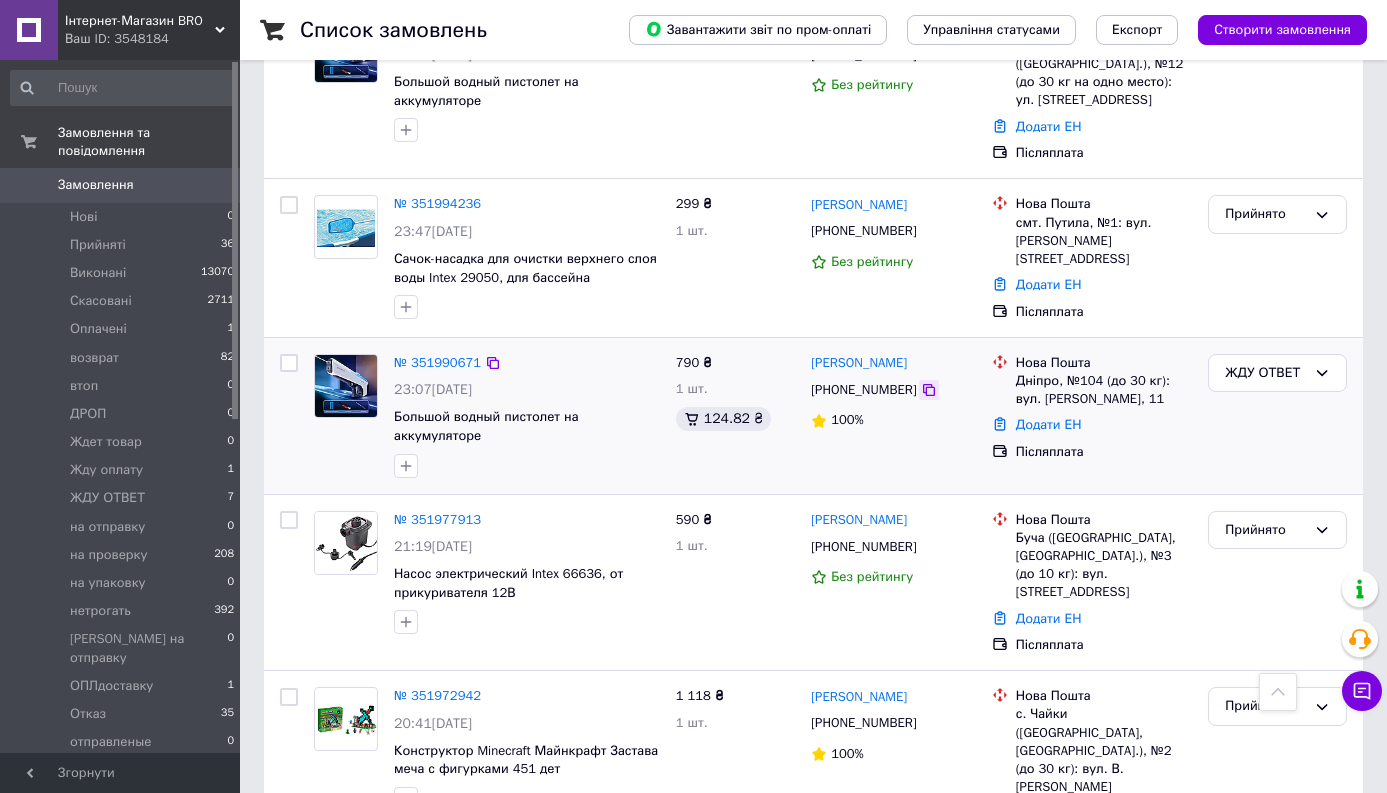 click 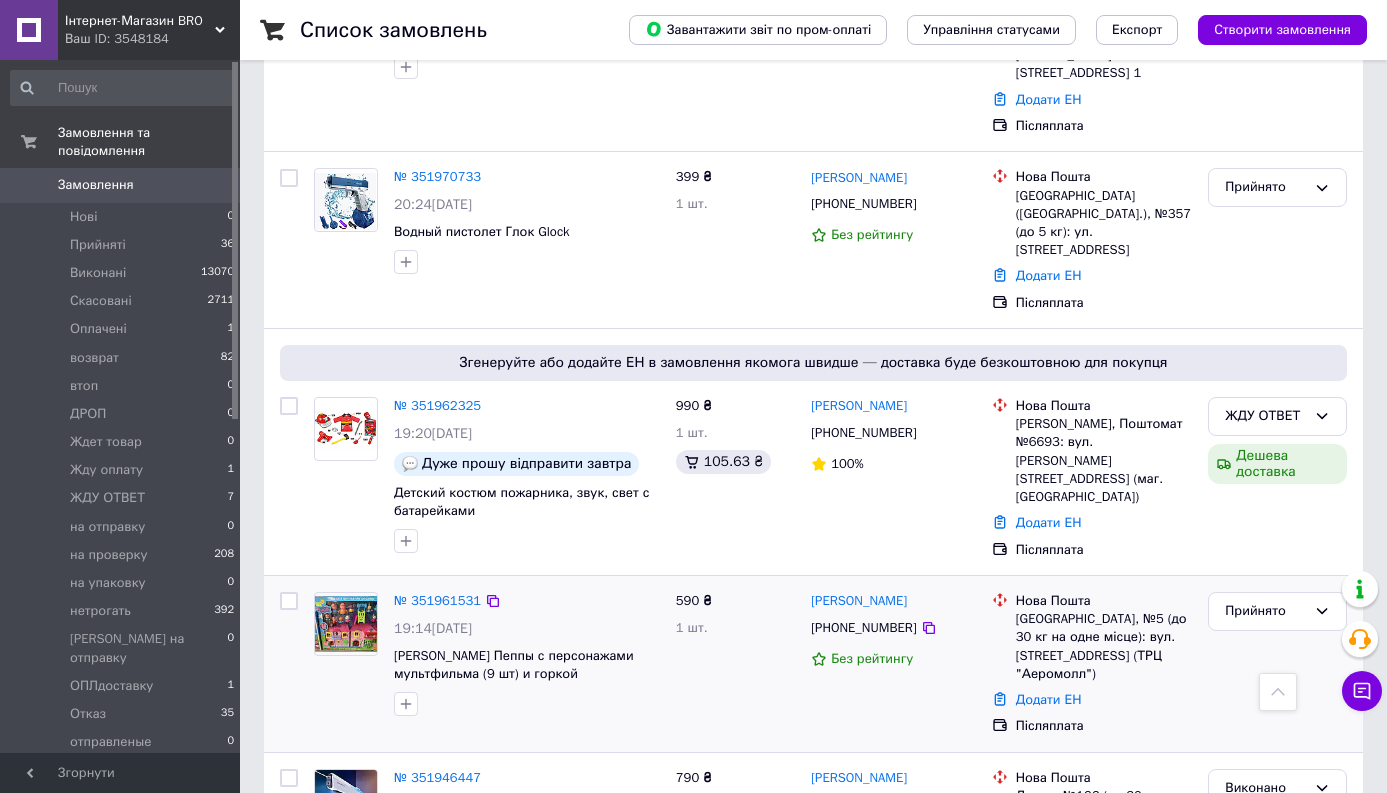 scroll, scrollTop: 1309, scrollLeft: 0, axis: vertical 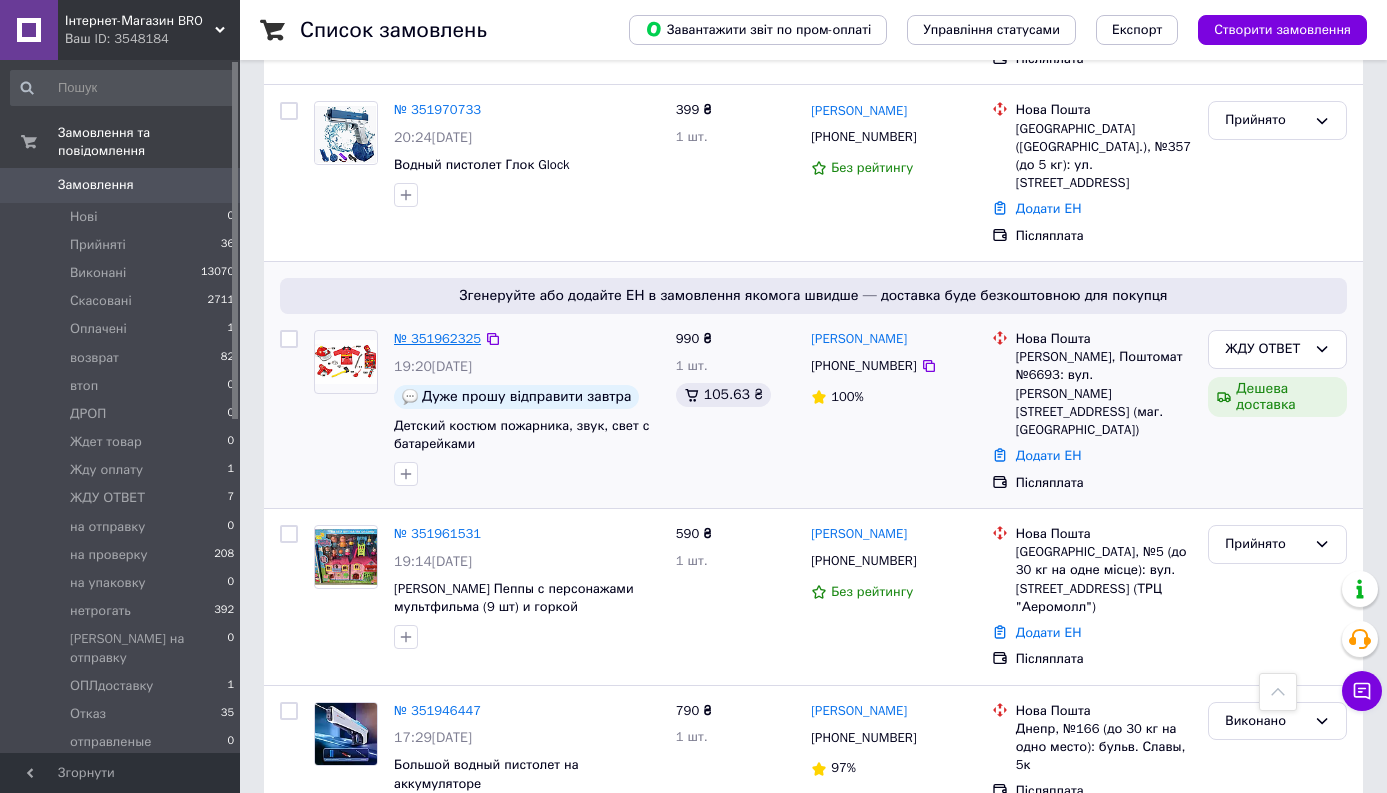 click on "№ 351962325" at bounding box center (437, 338) 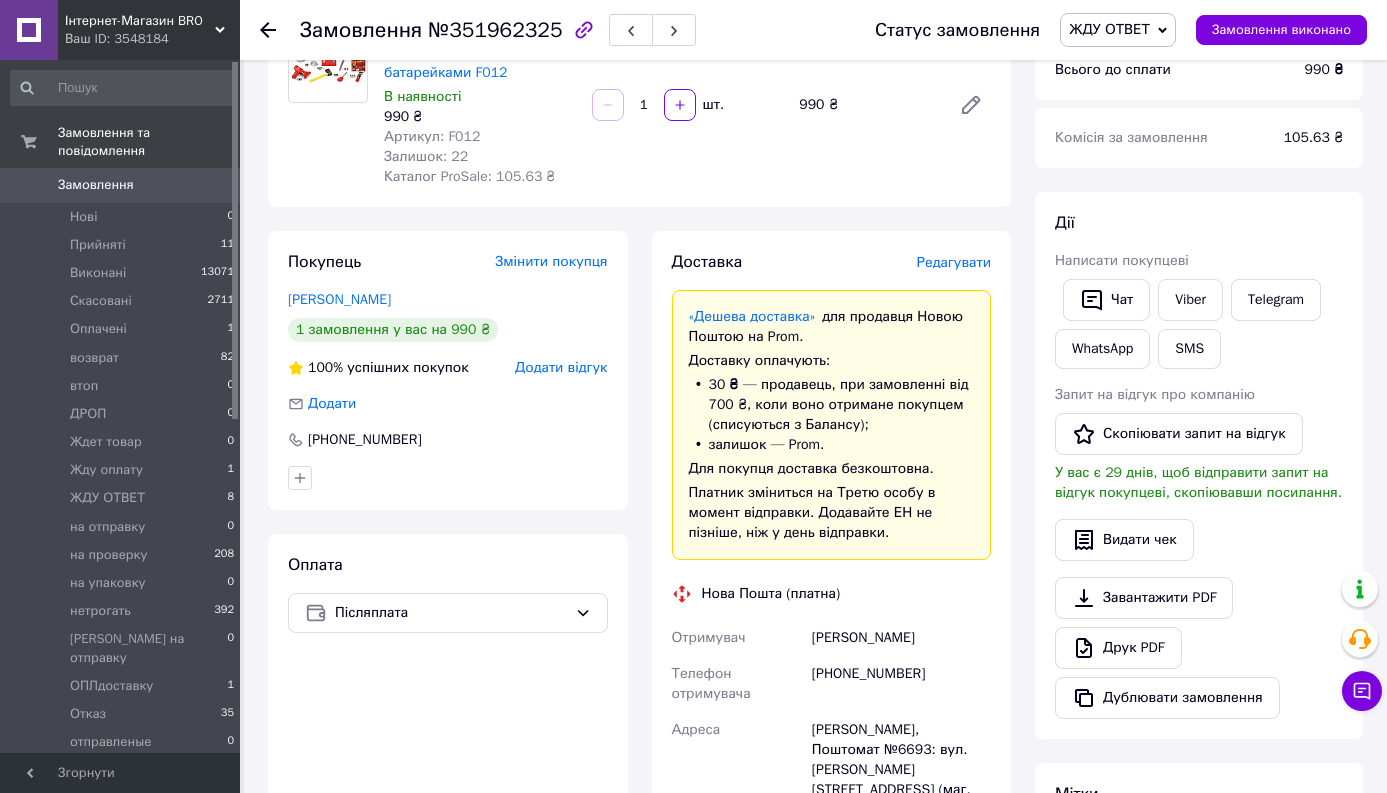 scroll, scrollTop: 185, scrollLeft: 0, axis: vertical 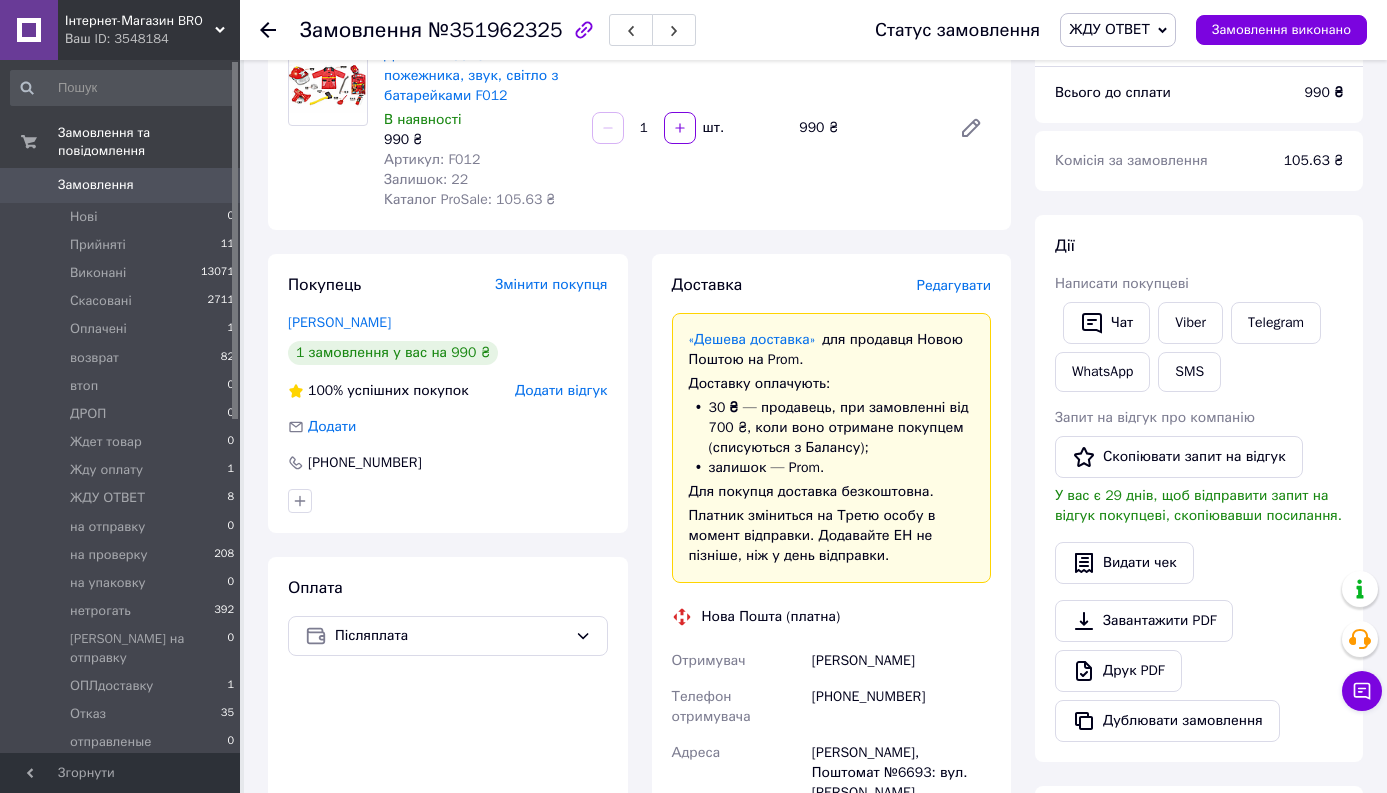click on "[PHONE_NUMBER]" at bounding box center [901, 707] 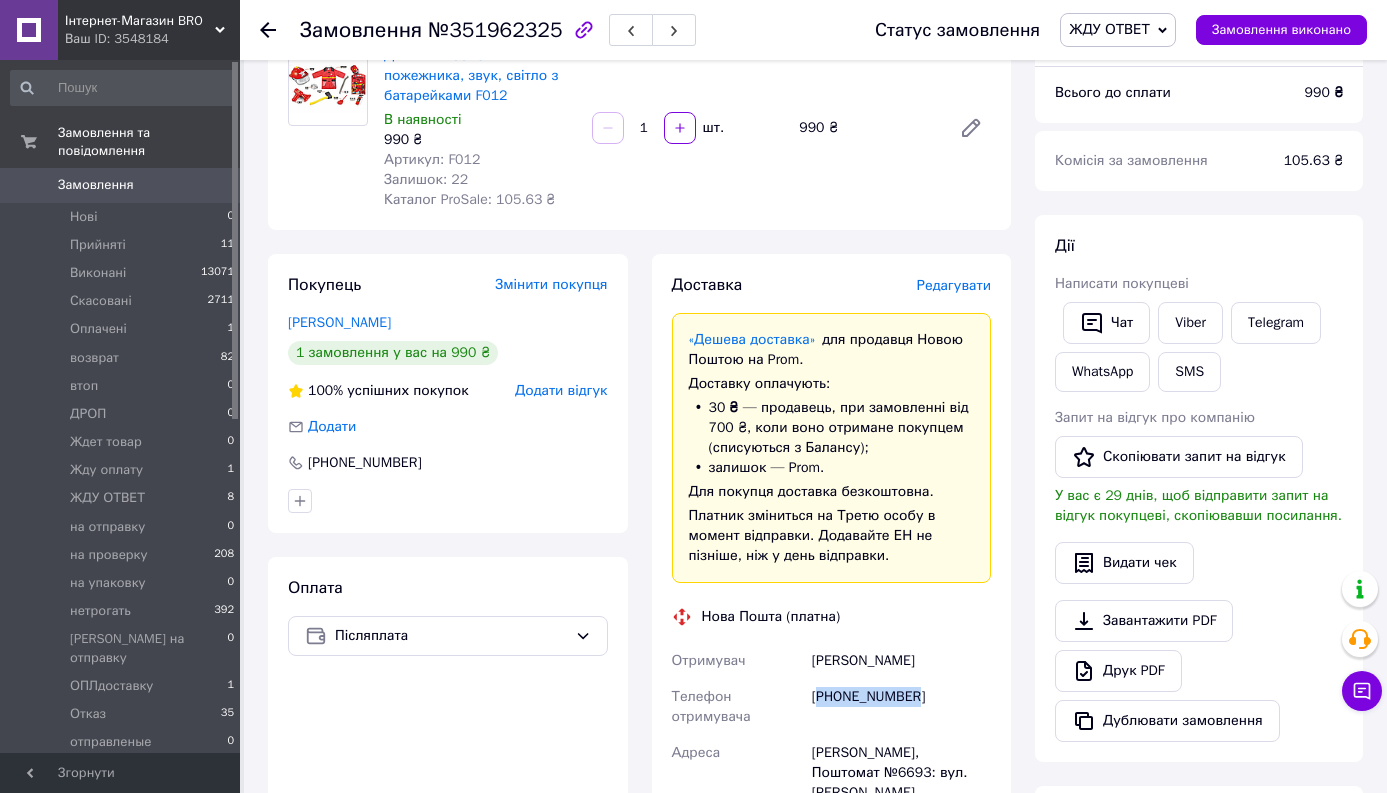 click on "[PHONE_NUMBER]" at bounding box center [901, 707] 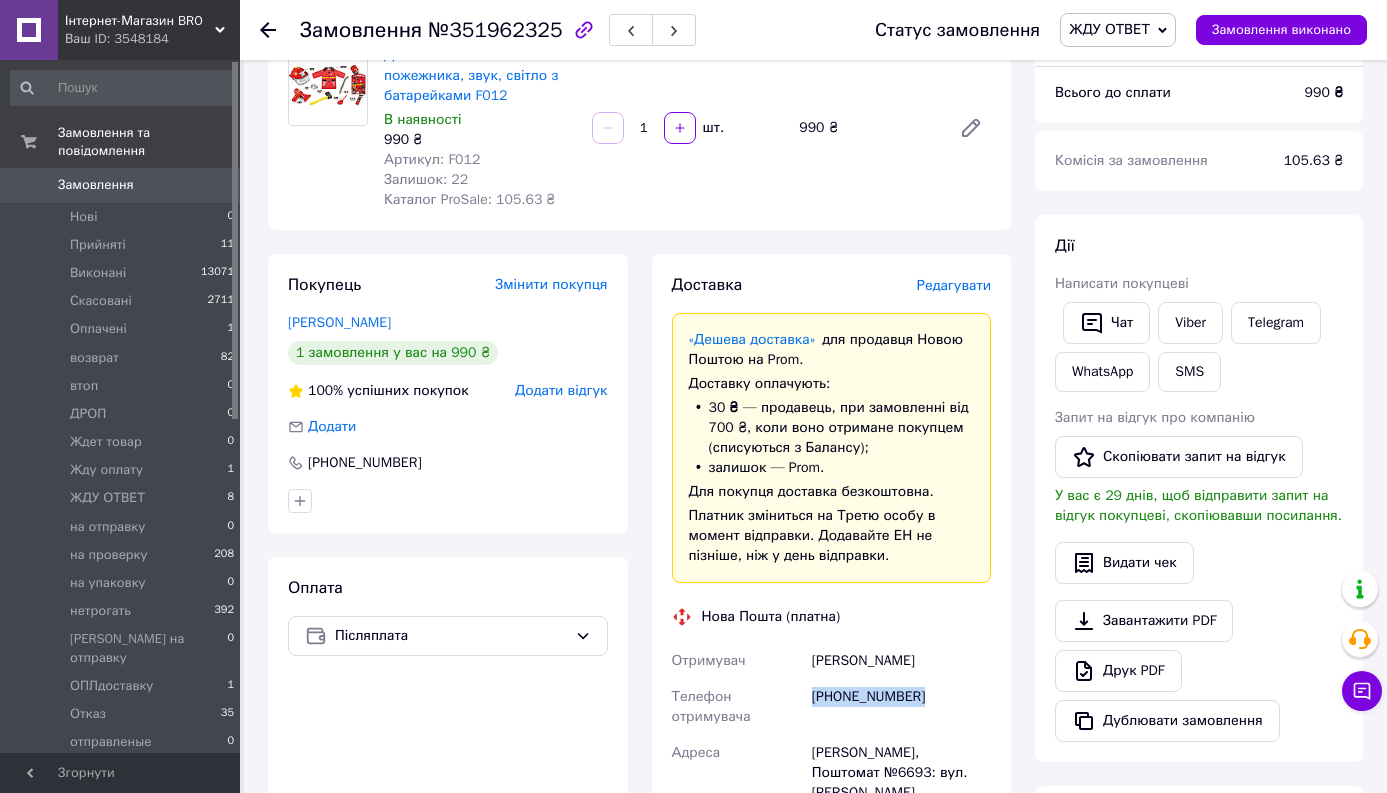 click on "[PHONE_NUMBER]" at bounding box center (901, 707) 